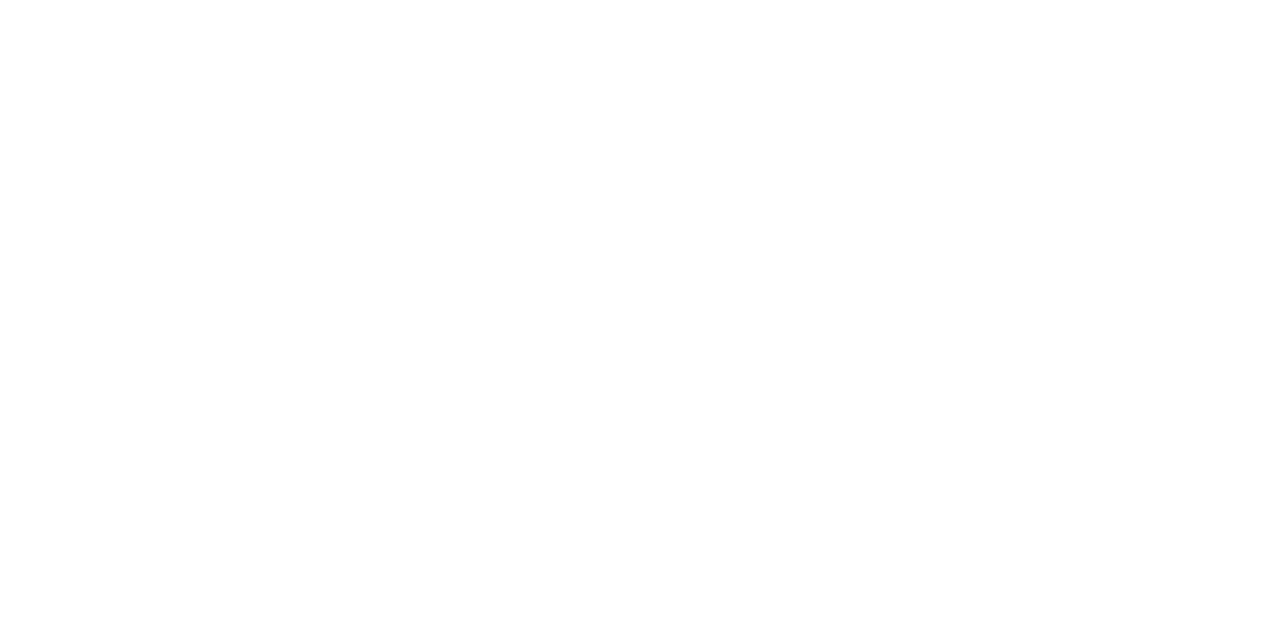 scroll, scrollTop: 0, scrollLeft: 0, axis: both 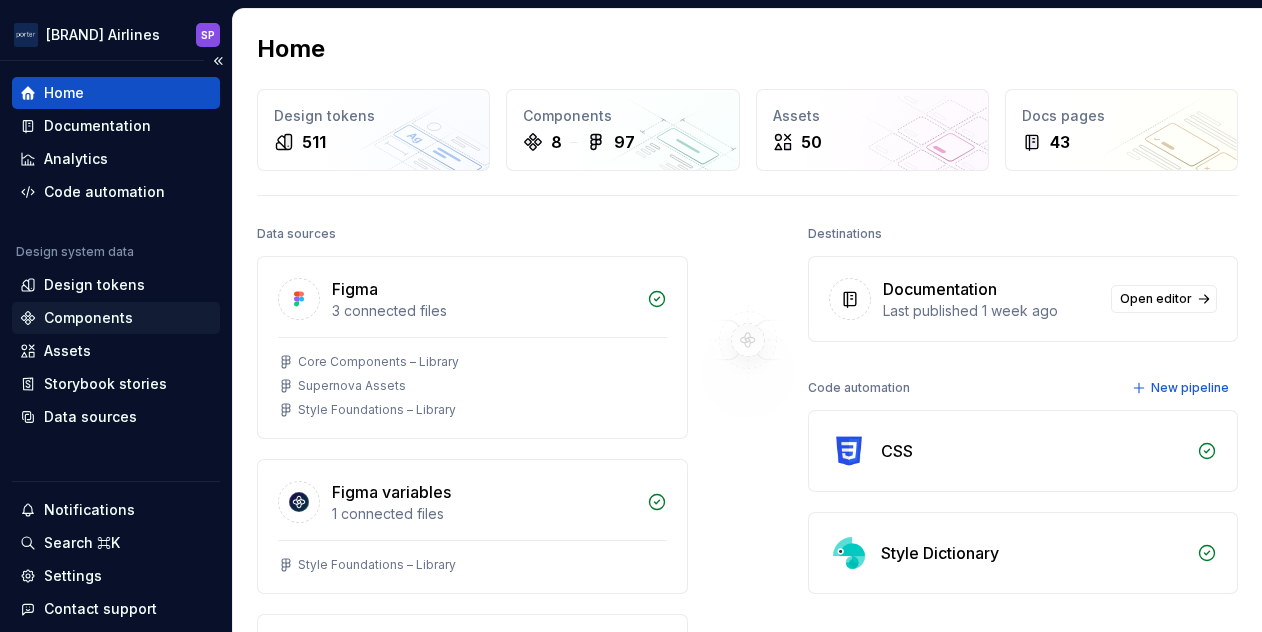 click on "Components" at bounding box center (88, 318) 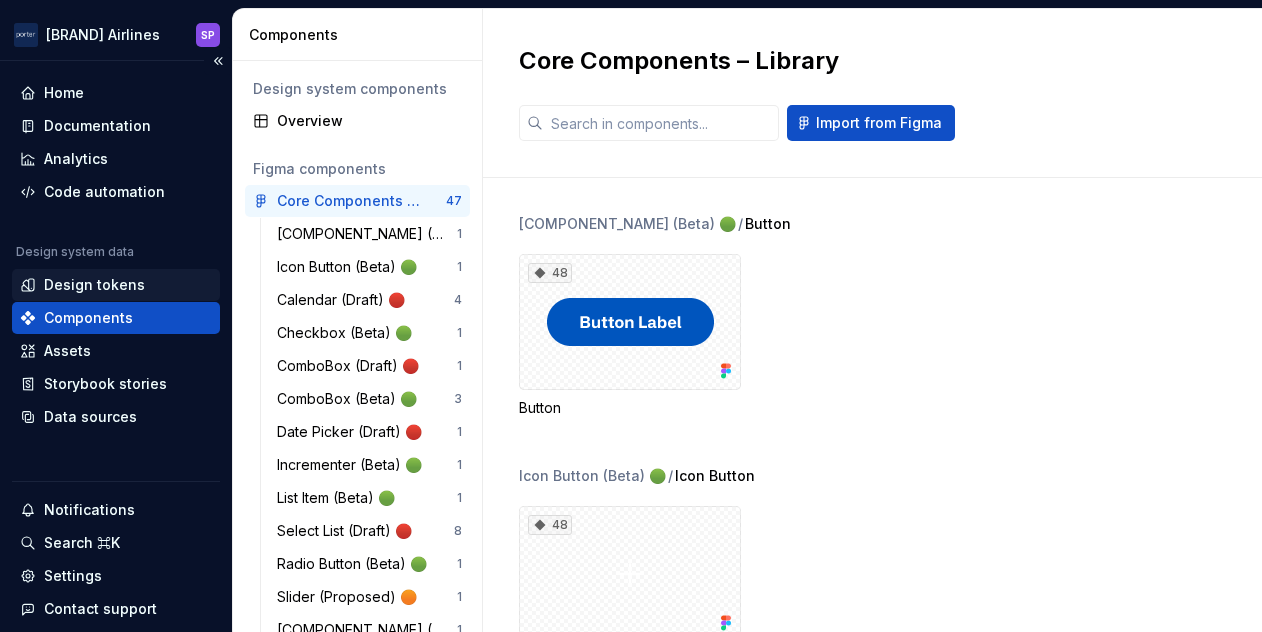 click on "Design tokens" at bounding box center [94, 285] 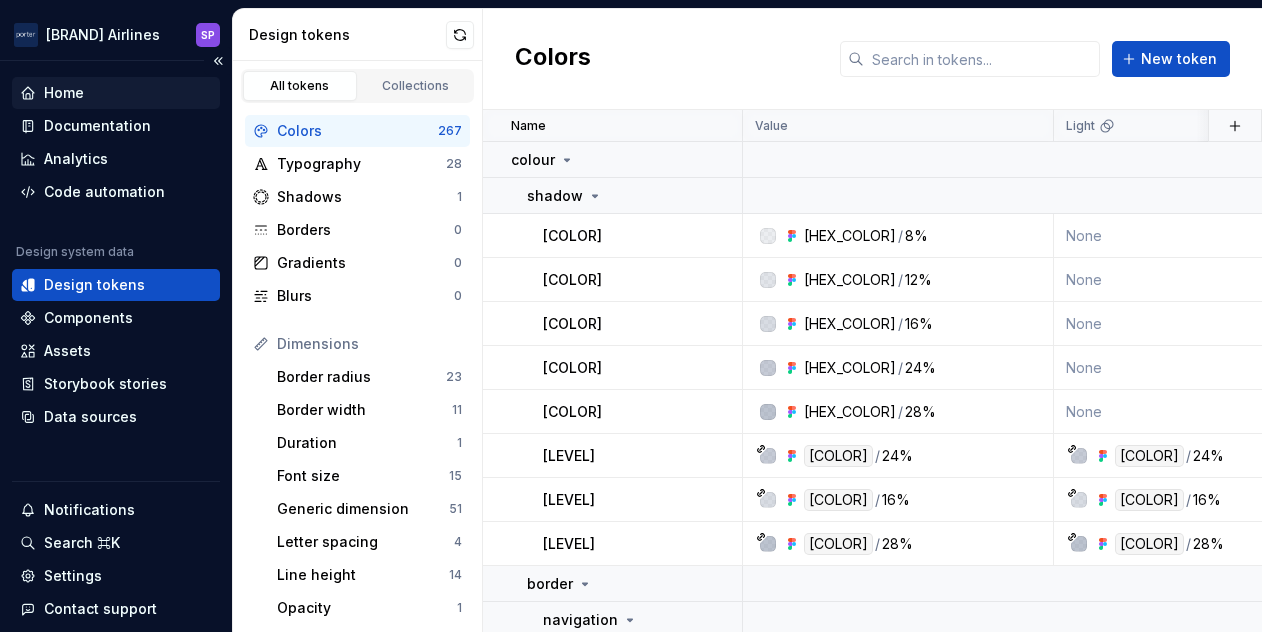 click on "Home" at bounding box center (116, 93) 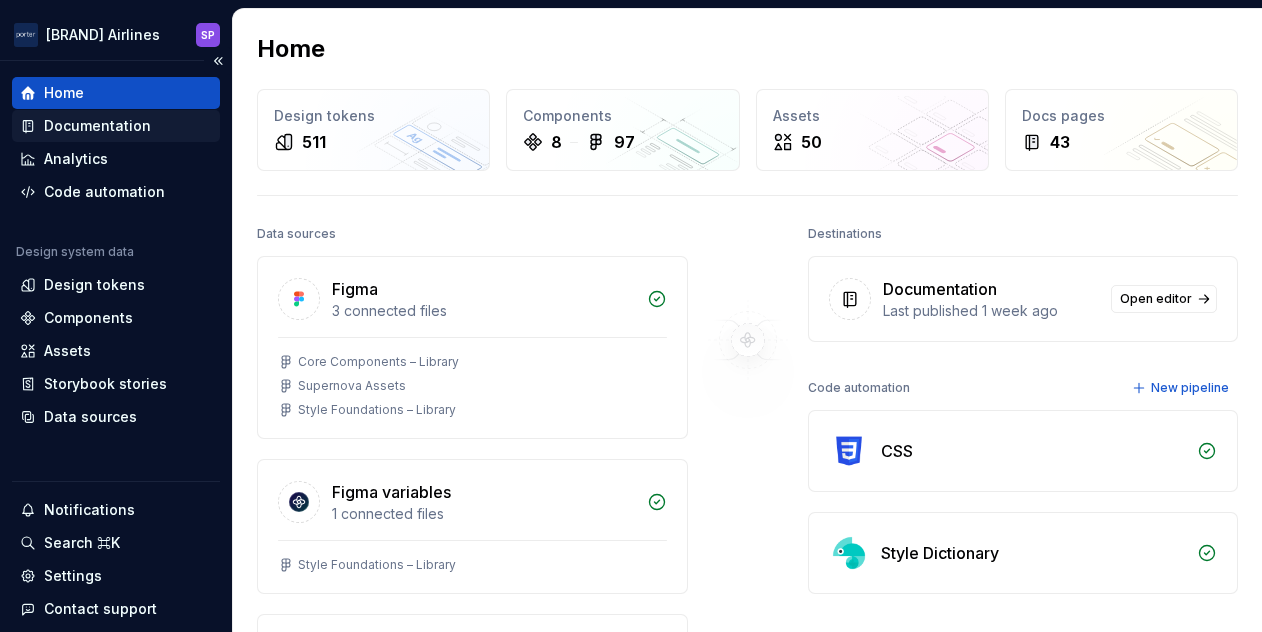 click on "Documentation" at bounding box center (97, 126) 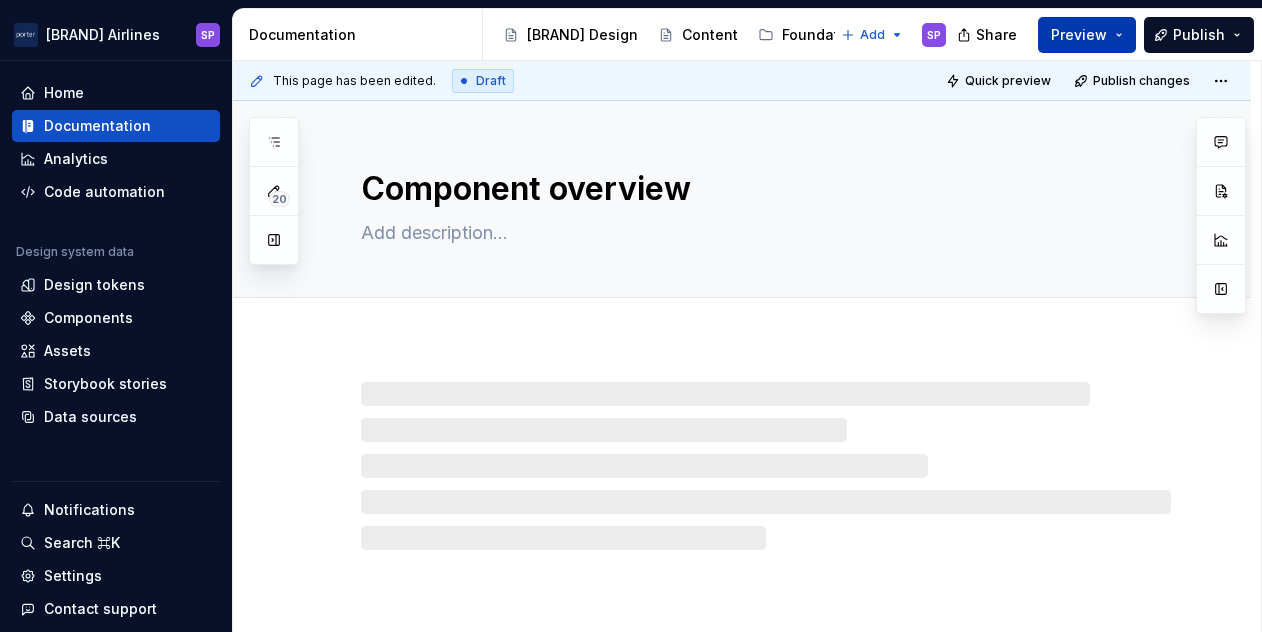 click on "Preview" at bounding box center (1079, 35) 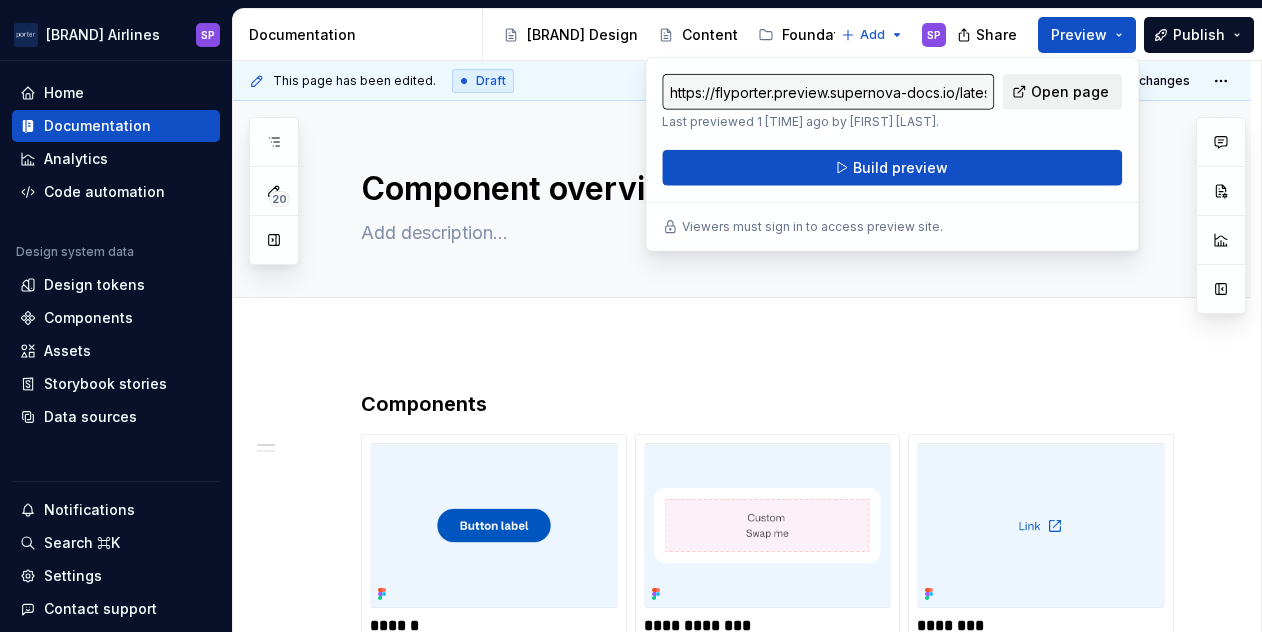 drag, startPoint x: 1085, startPoint y: 25, endPoint x: 1048, endPoint y: 89, distance: 73.92564 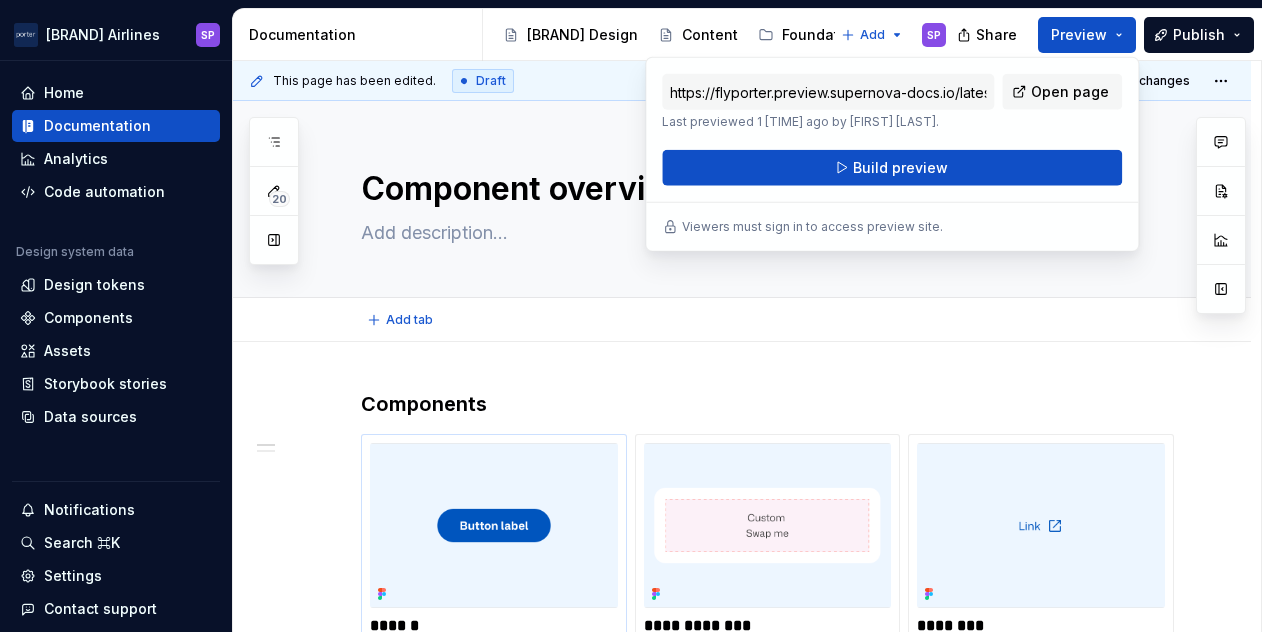type on "*" 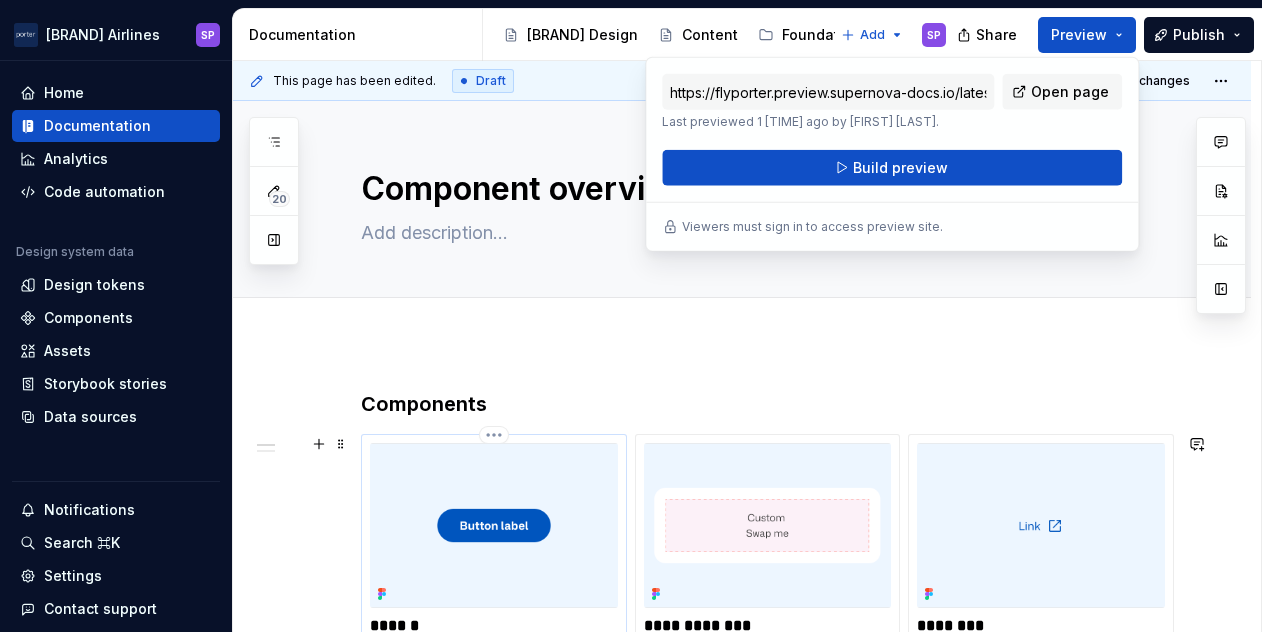scroll, scrollTop: 194, scrollLeft: 0, axis: vertical 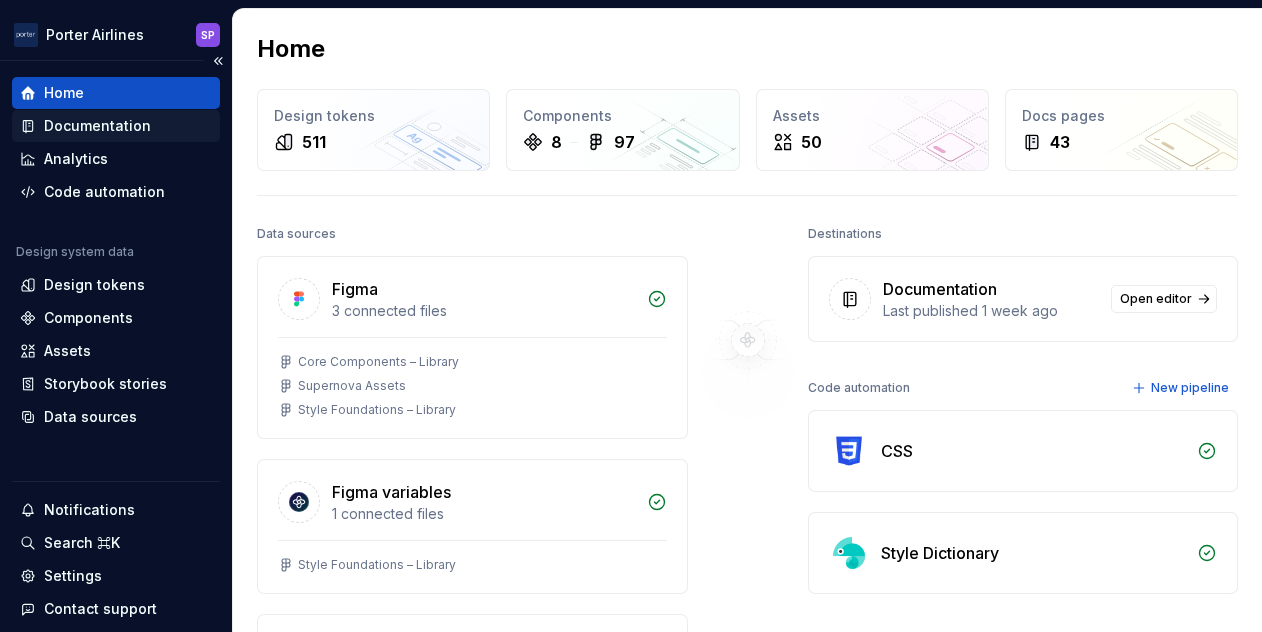 click on "Documentation" at bounding box center [97, 126] 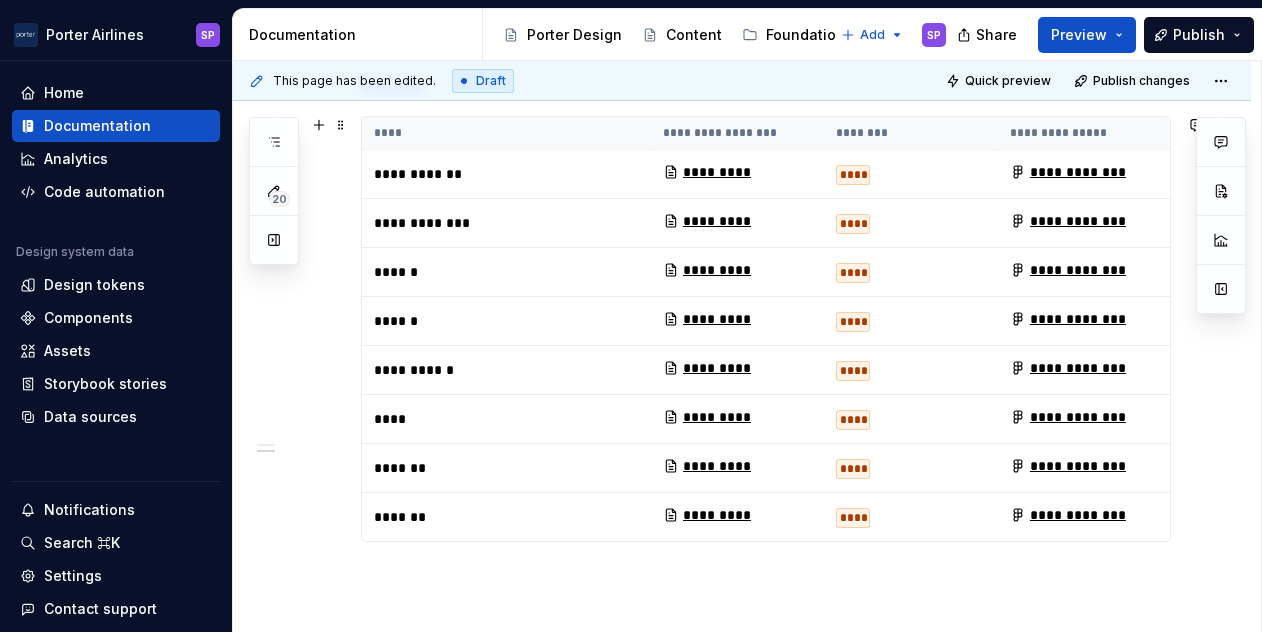 scroll, scrollTop: 790, scrollLeft: 0, axis: vertical 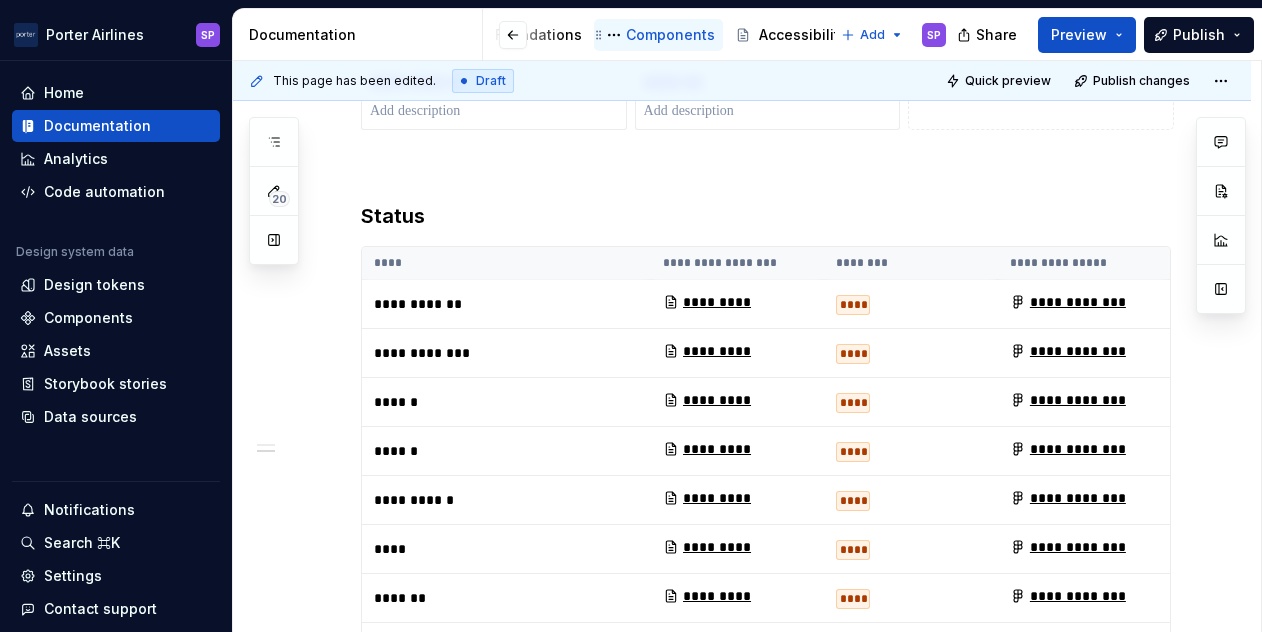 click on "Components" at bounding box center [670, 35] 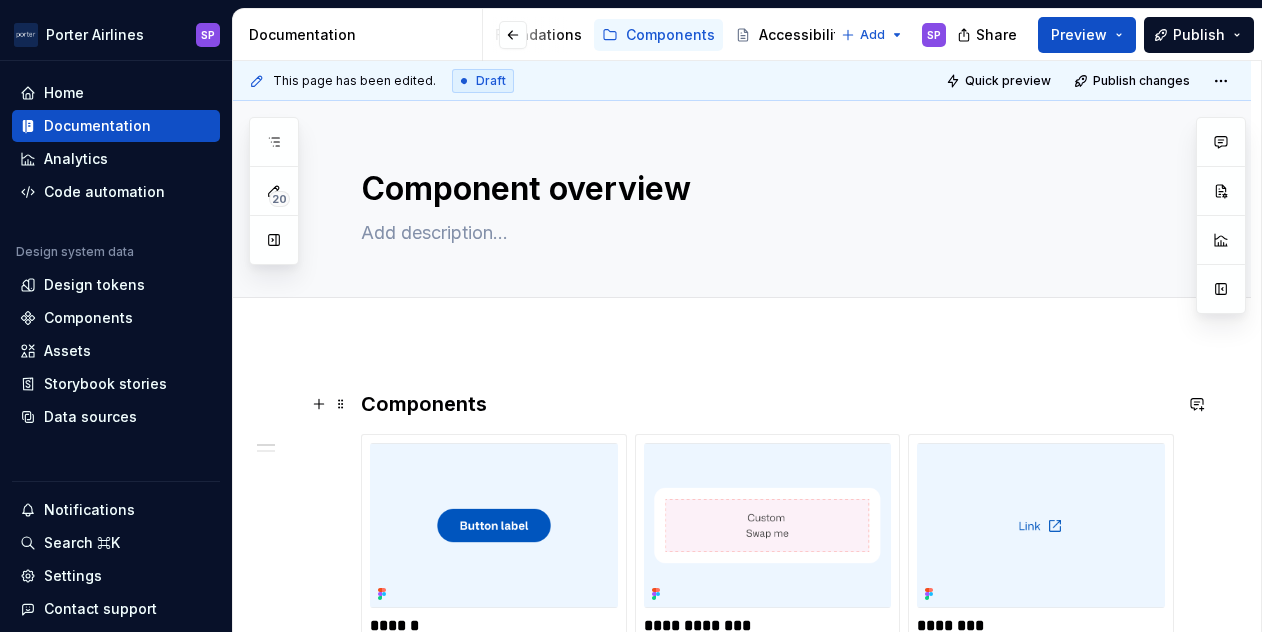 scroll, scrollTop: 89, scrollLeft: 0, axis: vertical 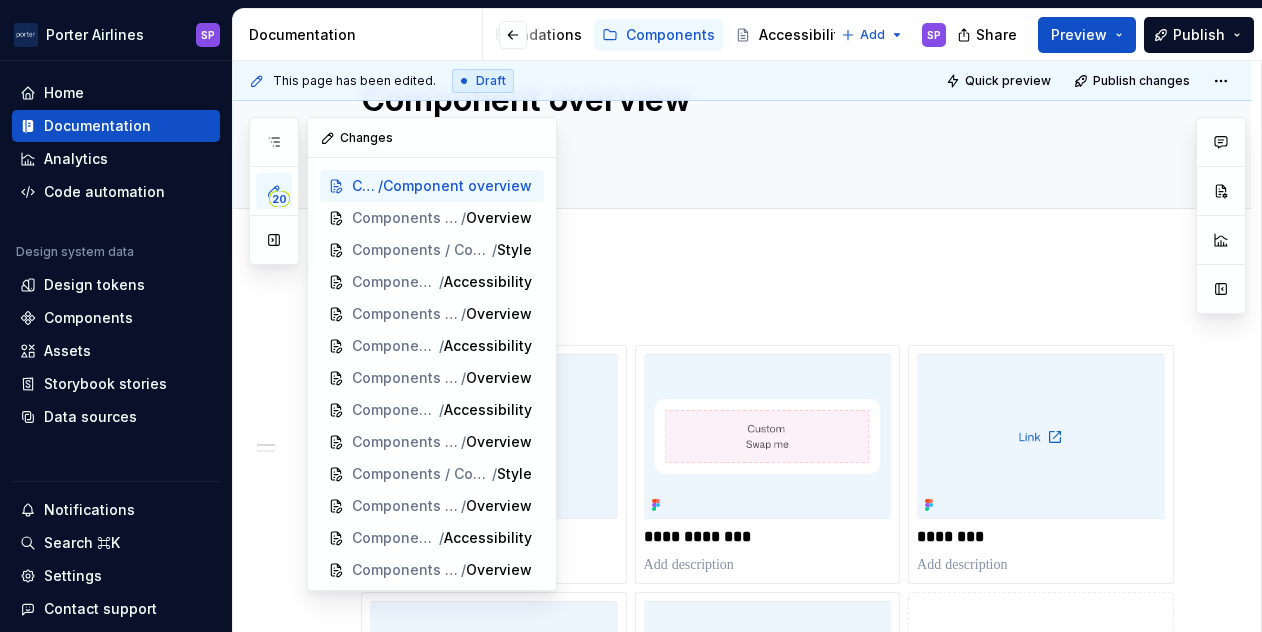click 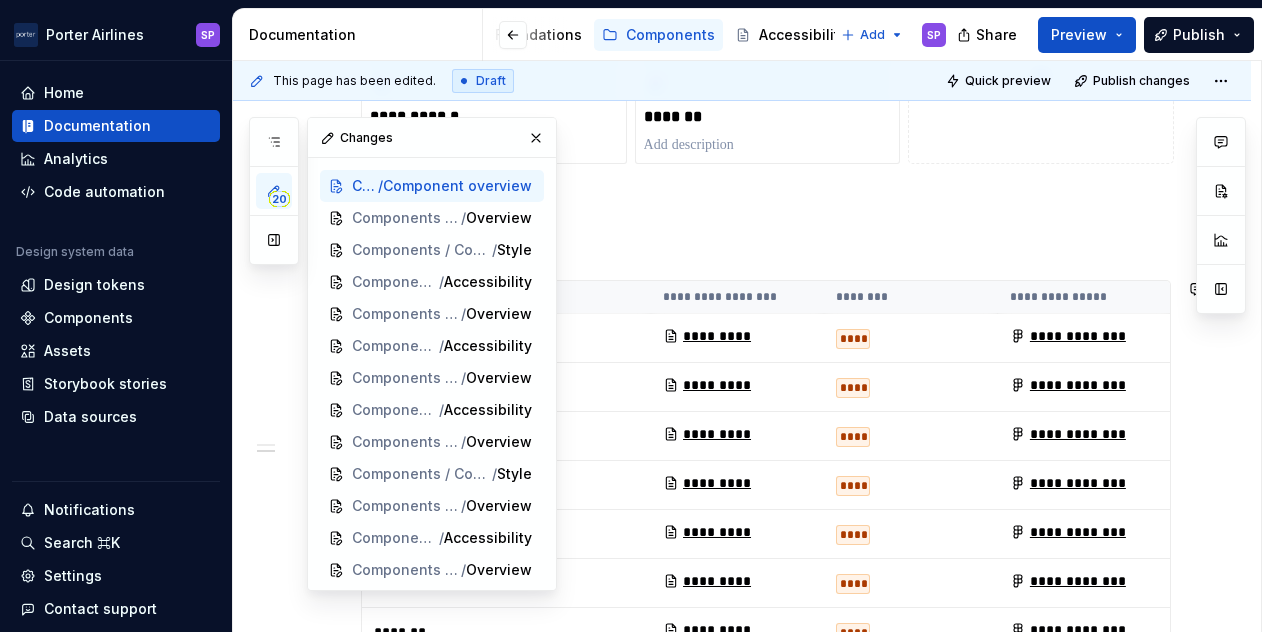 scroll, scrollTop: 758, scrollLeft: 0, axis: vertical 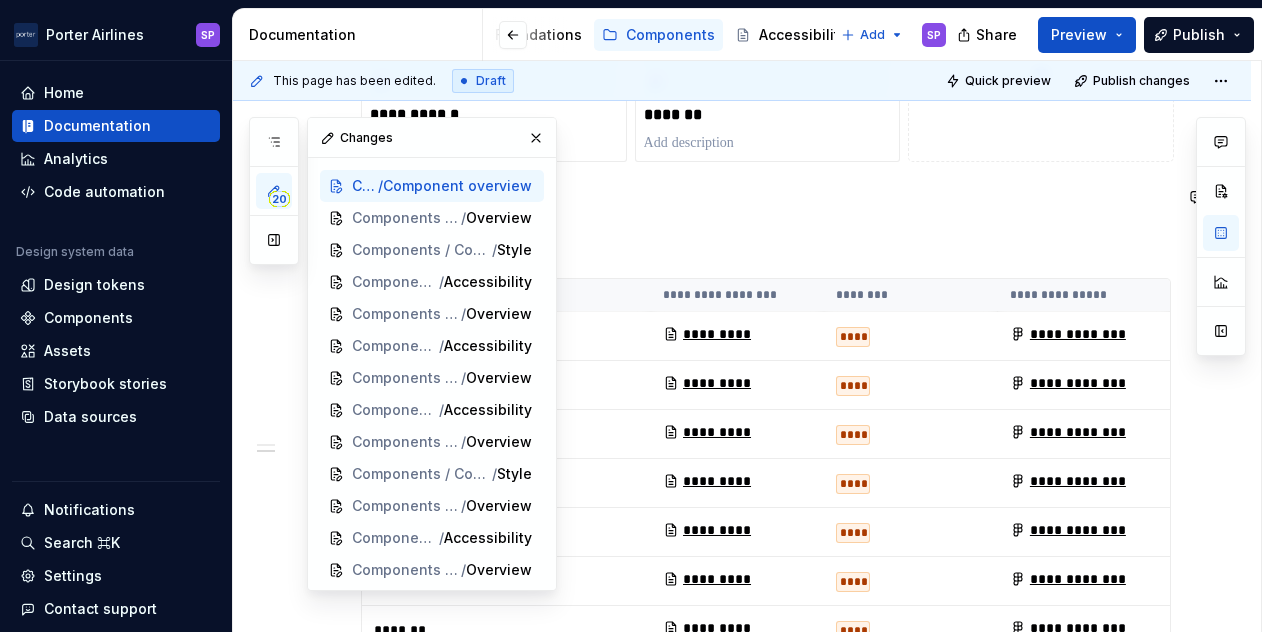 click at bounding box center [766, 198] 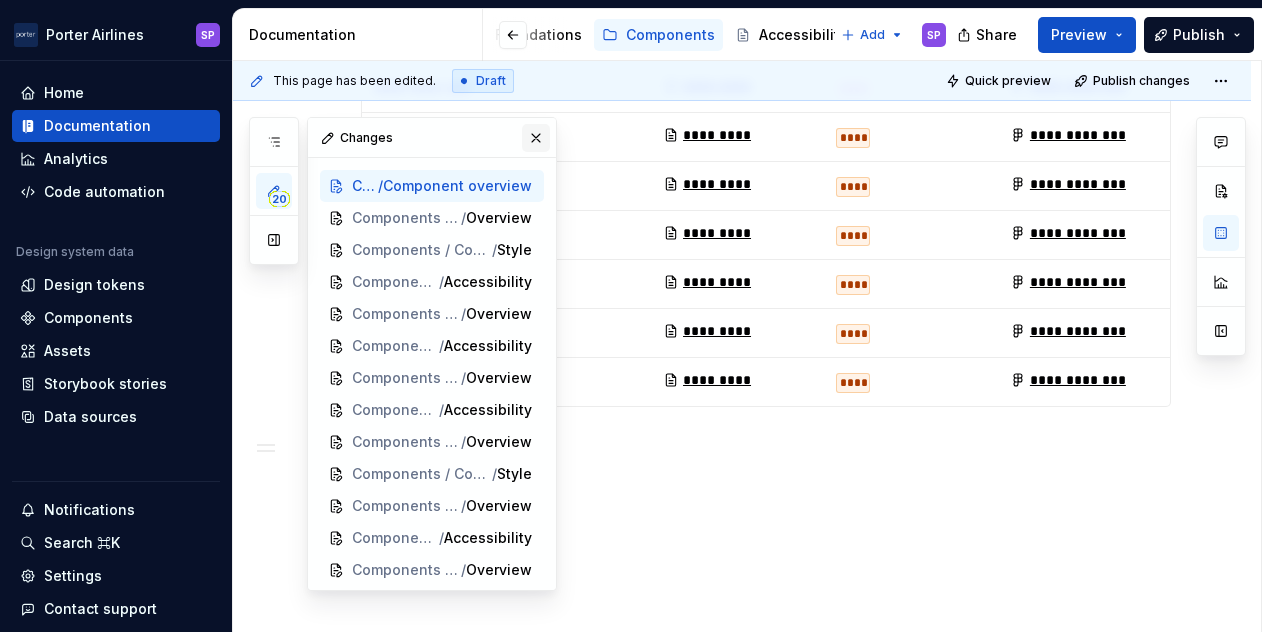 click at bounding box center (536, 138) 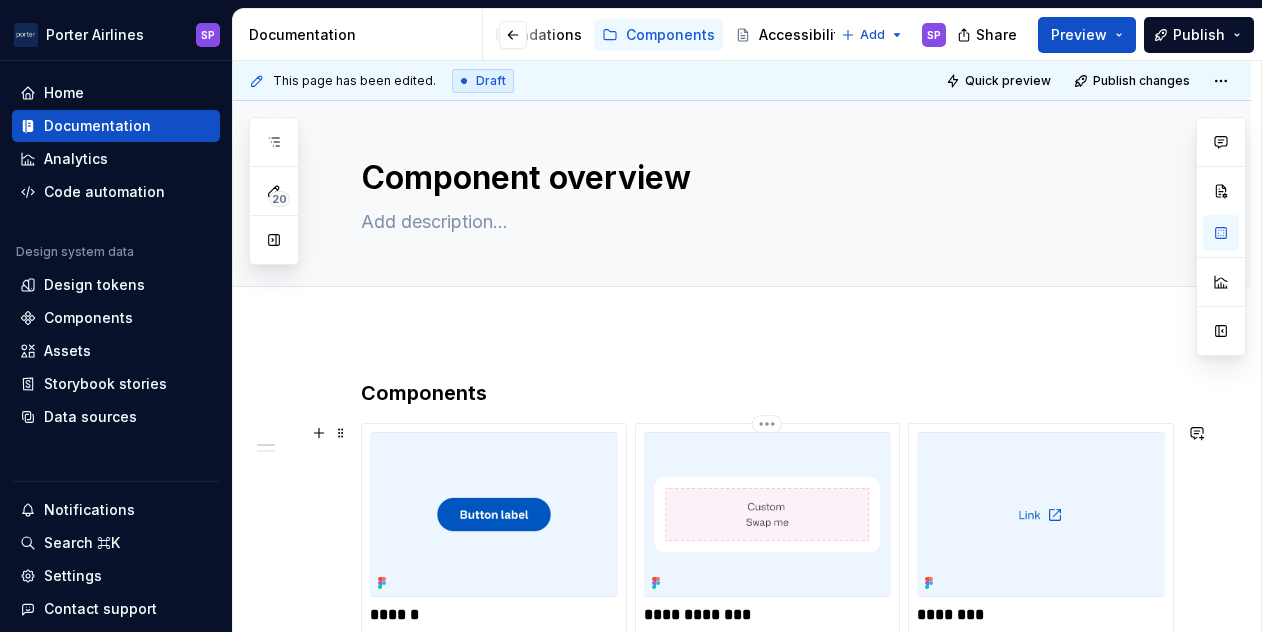 scroll, scrollTop: 0, scrollLeft: 0, axis: both 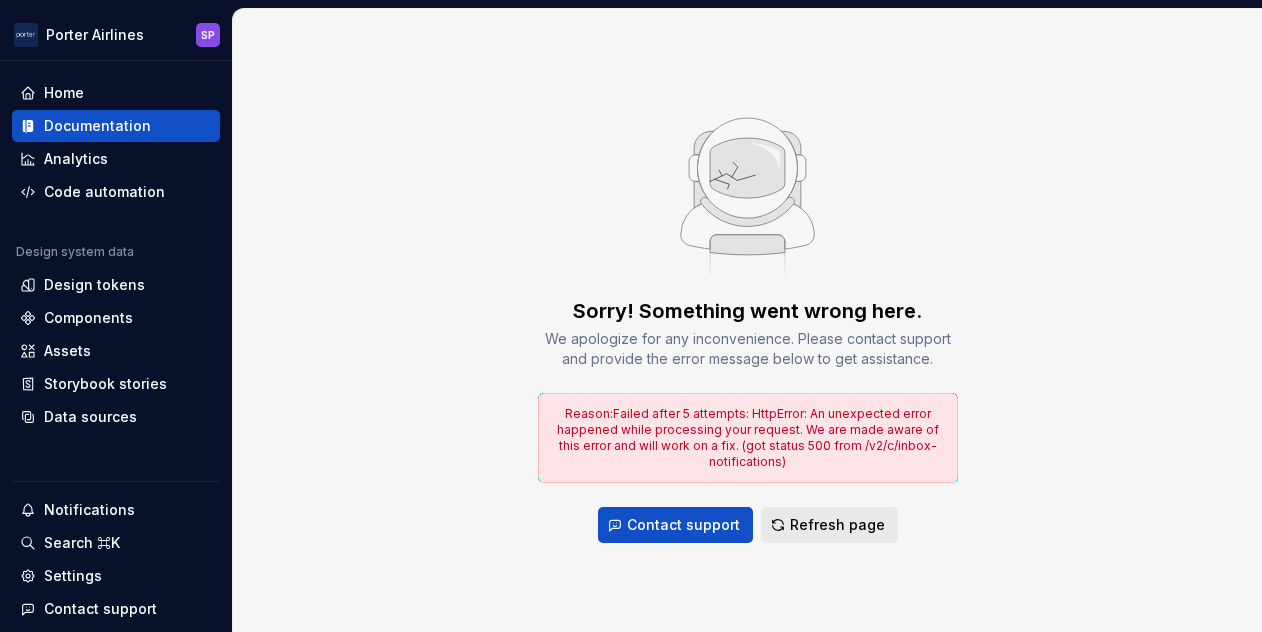 click on "Refresh page" at bounding box center (837, 525) 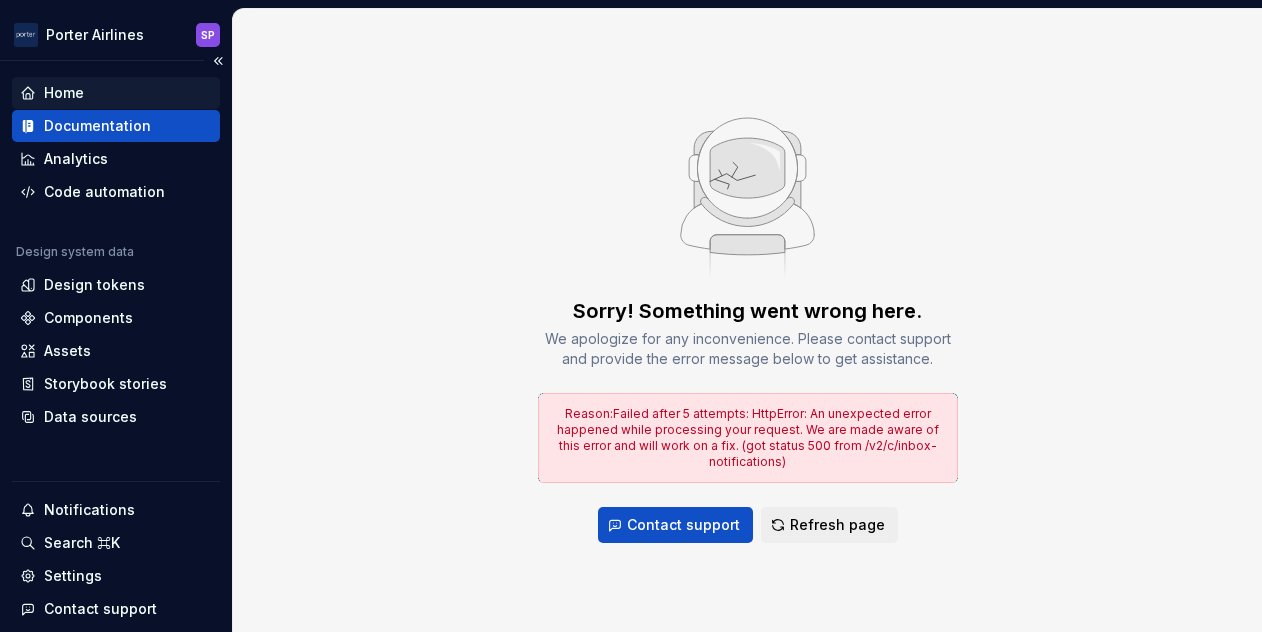 click on "Home" at bounding box center (64, 93) 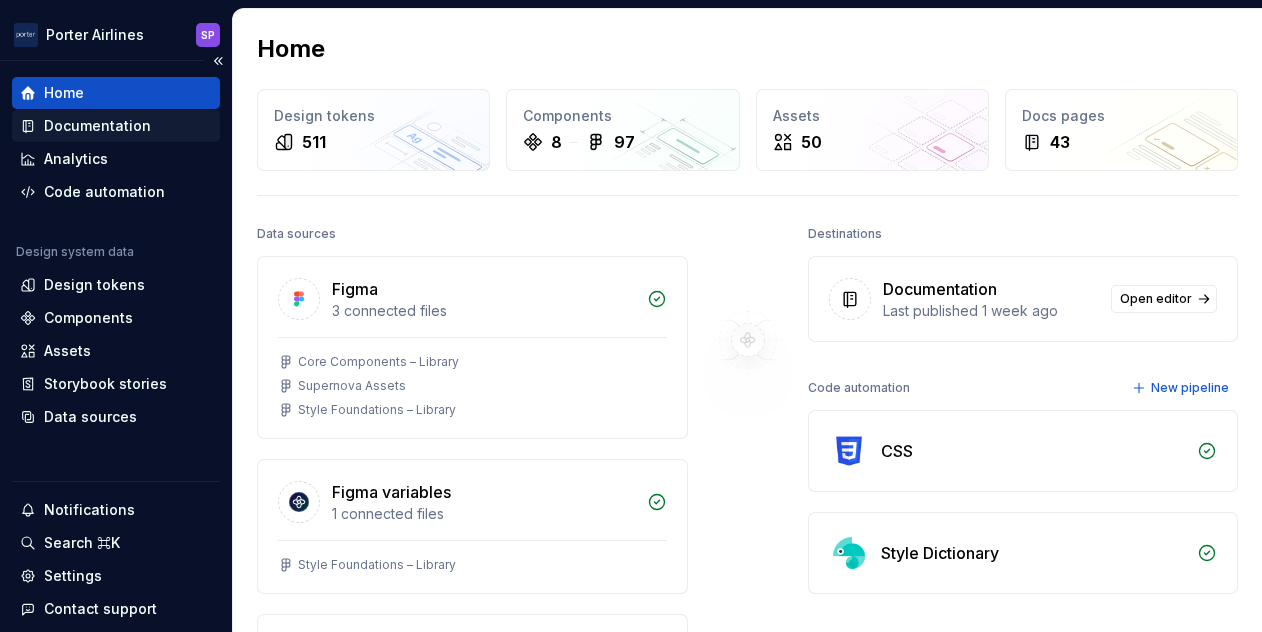 click on "Documentation" at bounding box center [97, 126] 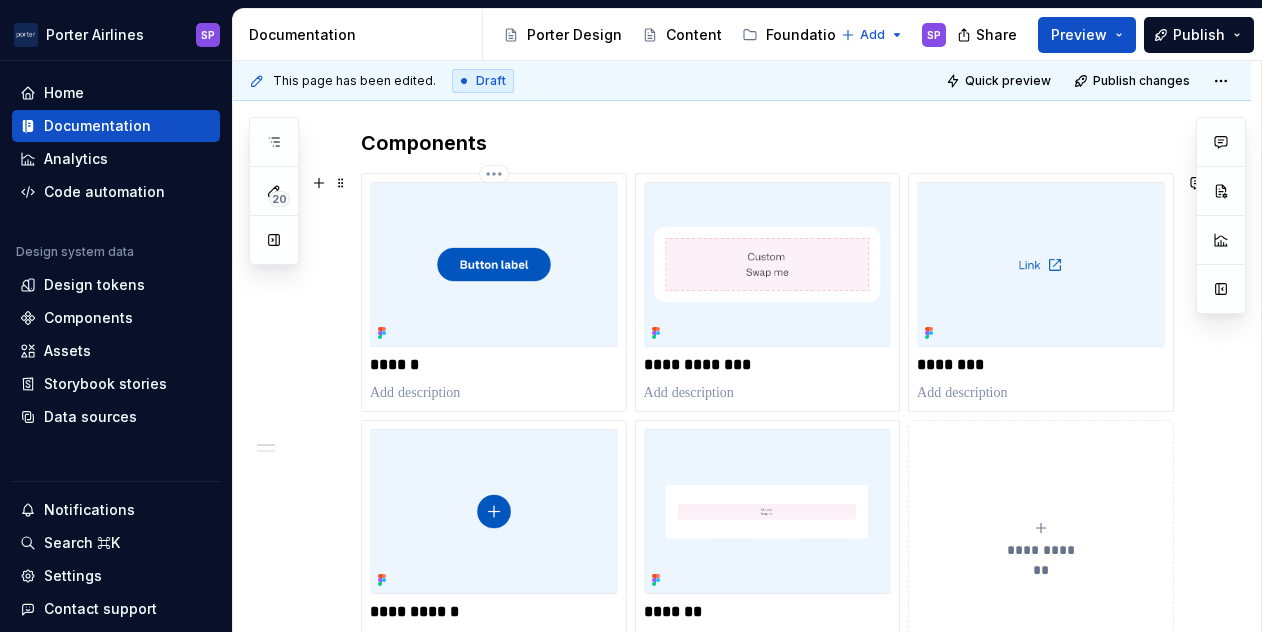 scroll, scrollTop: 262, scrollLeft: 0, axis: vertical 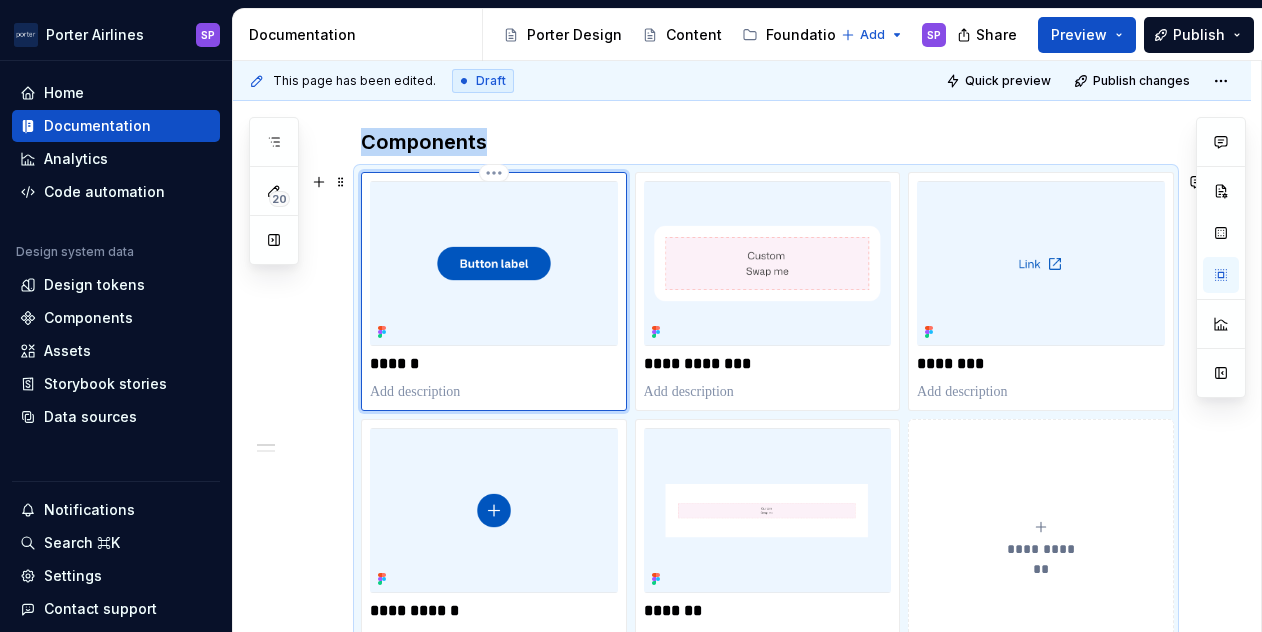 click at bounding box center (494, 263) 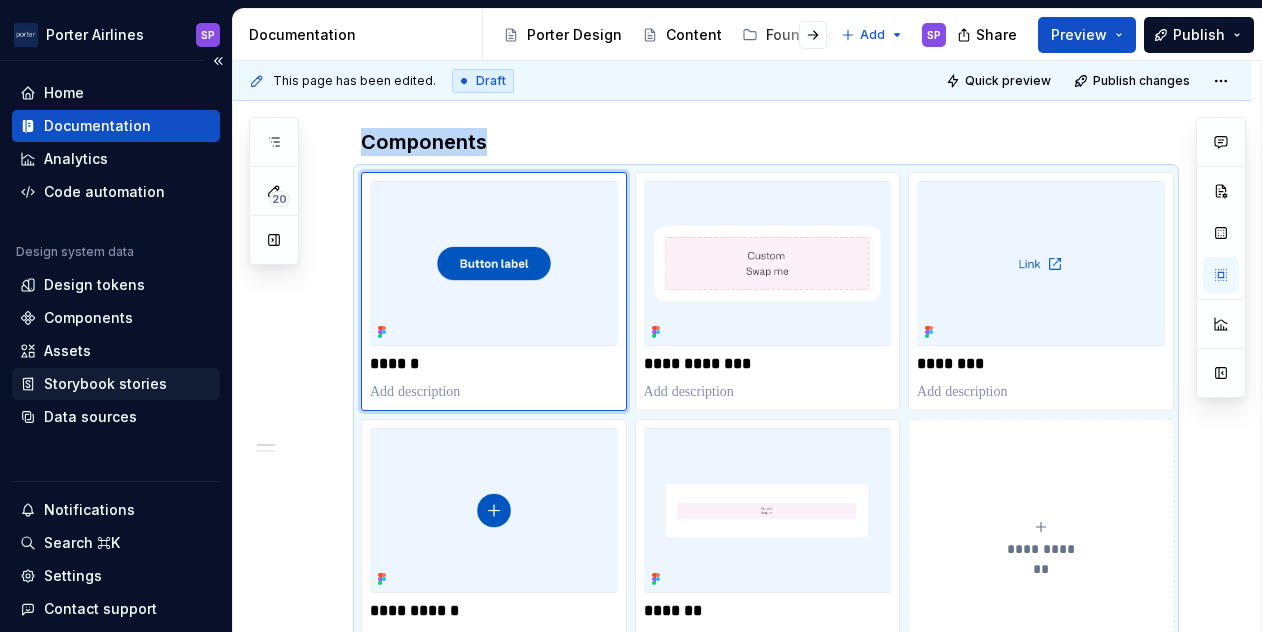 scroll, scrollTop: 94, scrollLeft: 0, axis: vertical 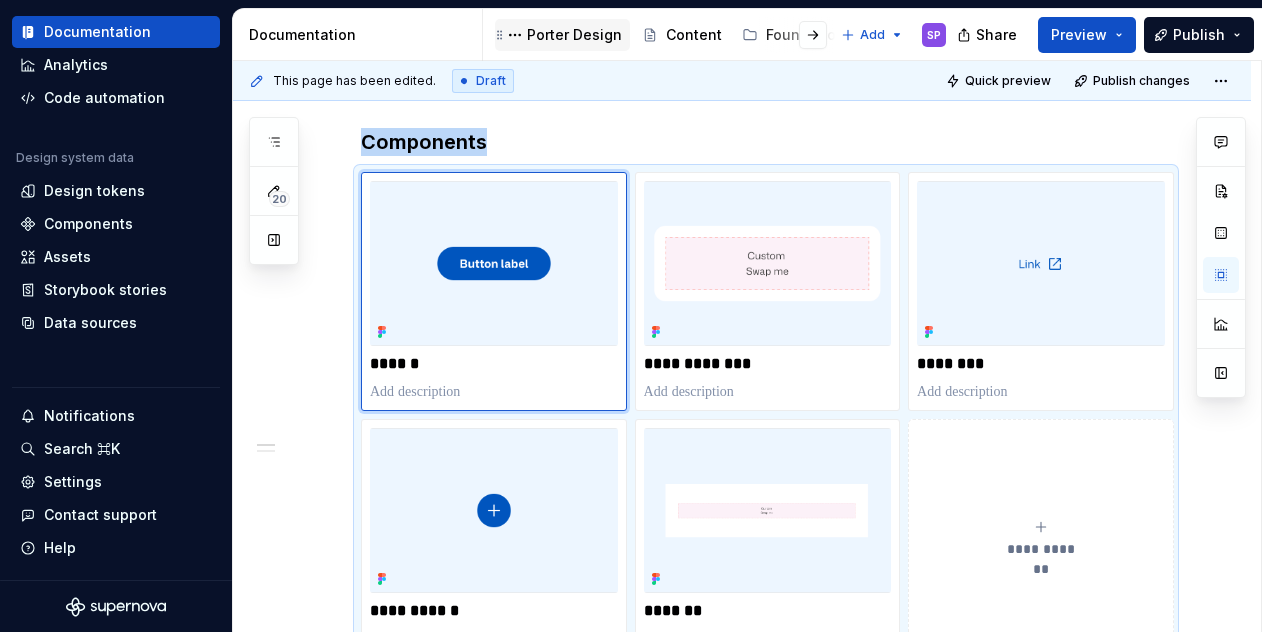 click on "Porter Design" at bounding box center (574, 35) 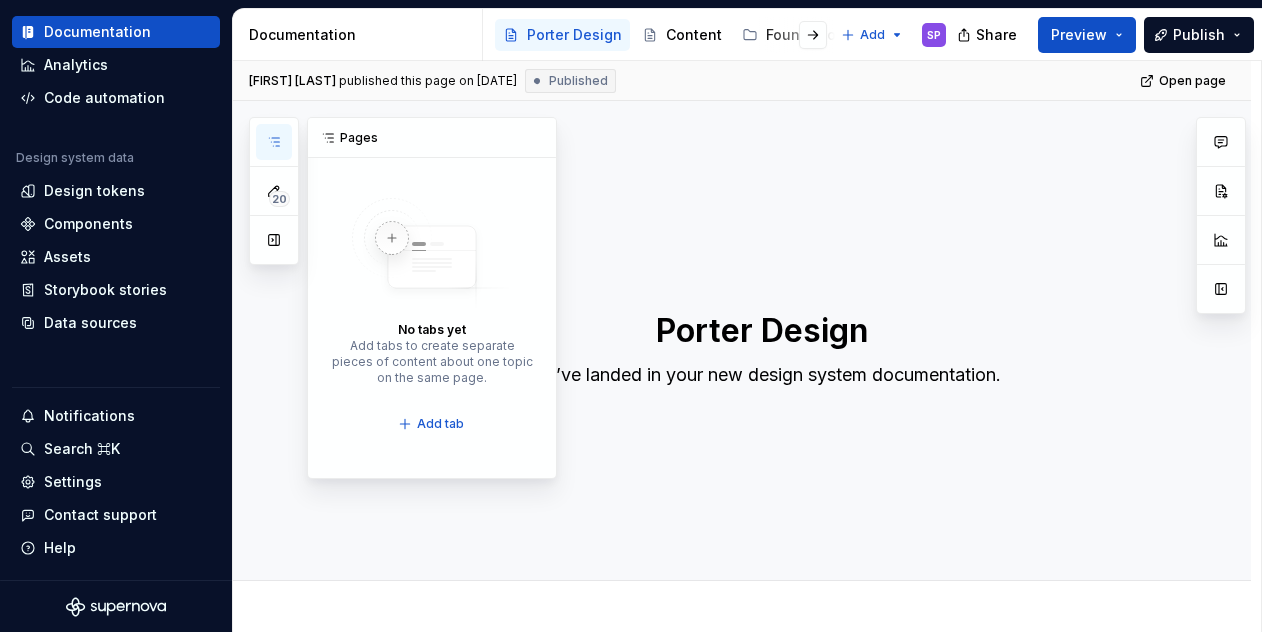 click at bounding box center (274, 142) 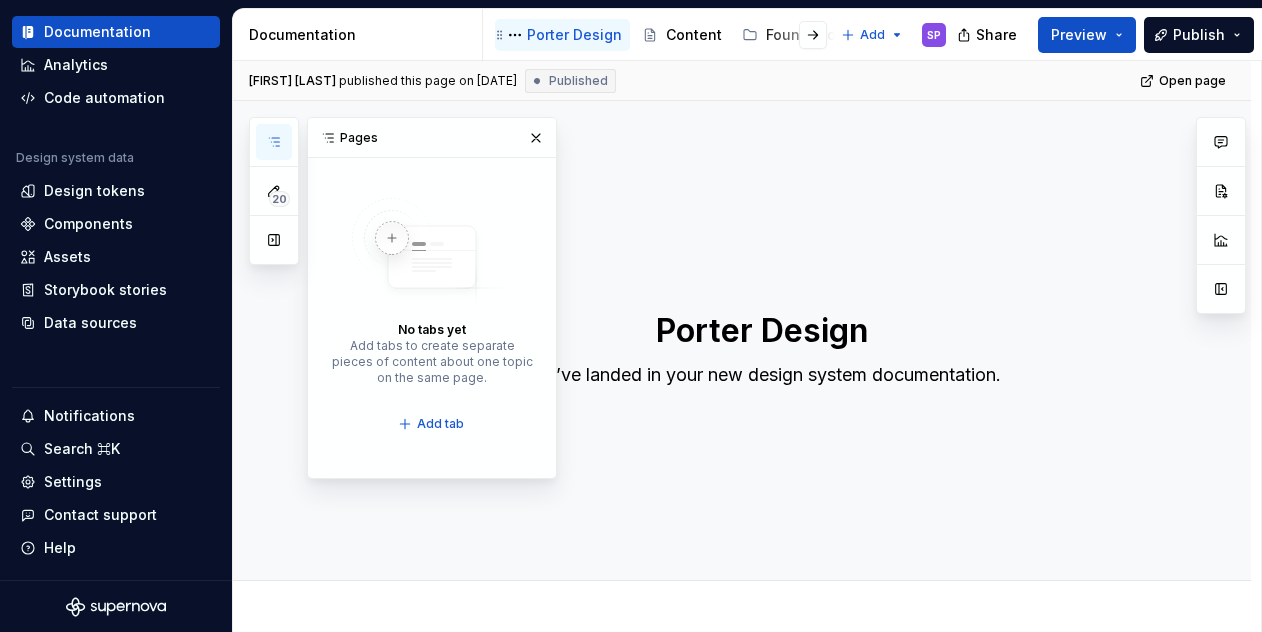 scroll, scrollTop: 0, scrollLeft: 271, axis: horizontal 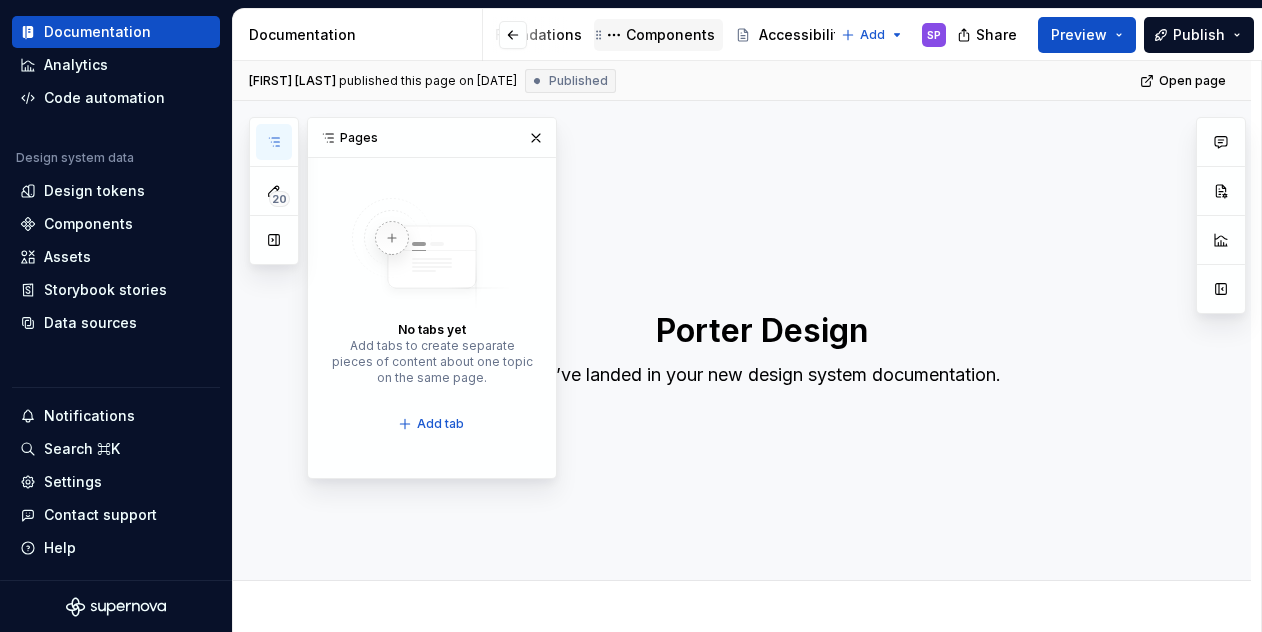 click on "Components" at bounding box center [670, 35] 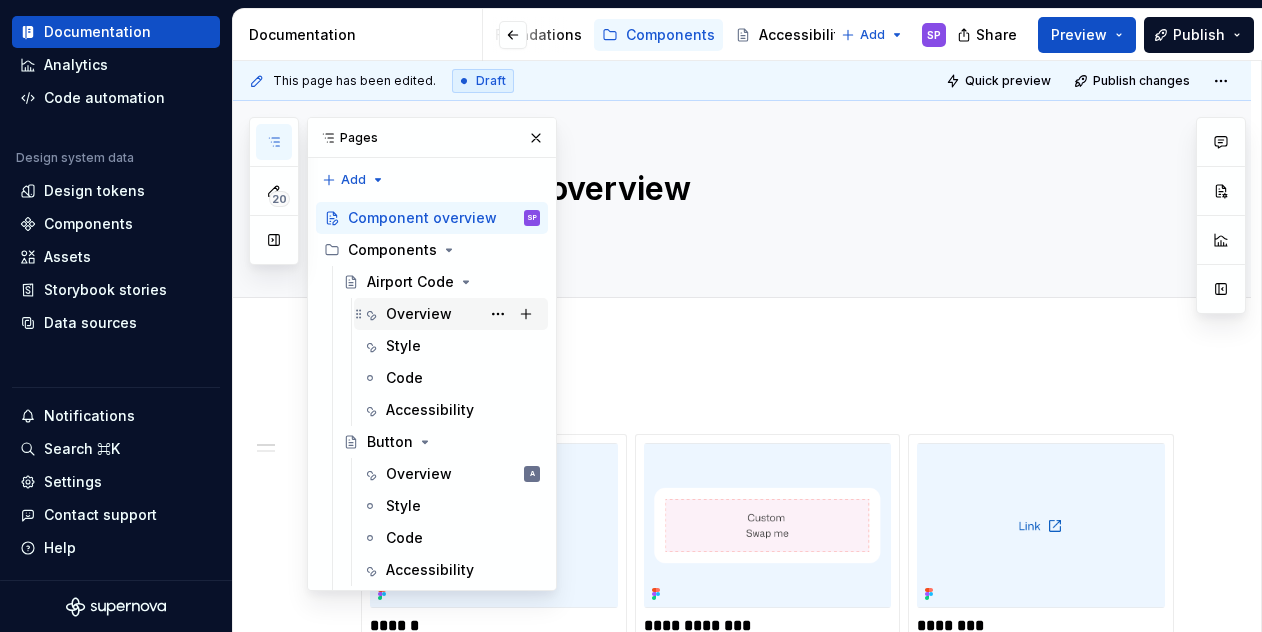 click on "Overview" at bounding box center (419, 314) 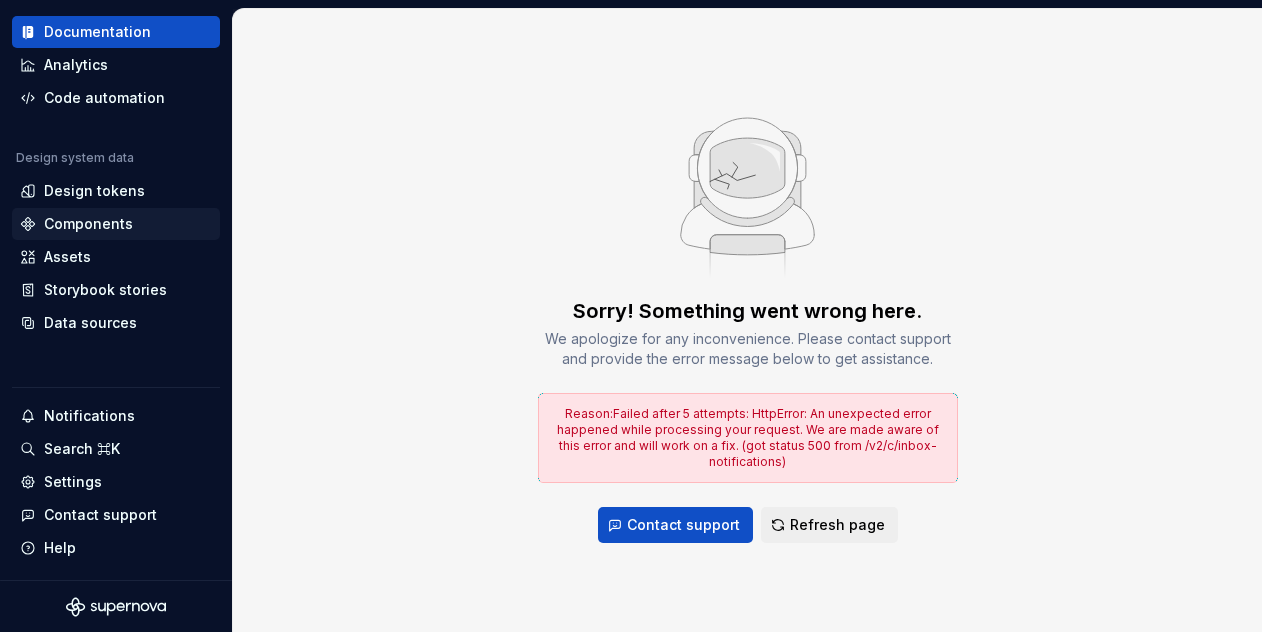 click on "Components" at bounding box center (88, 224) 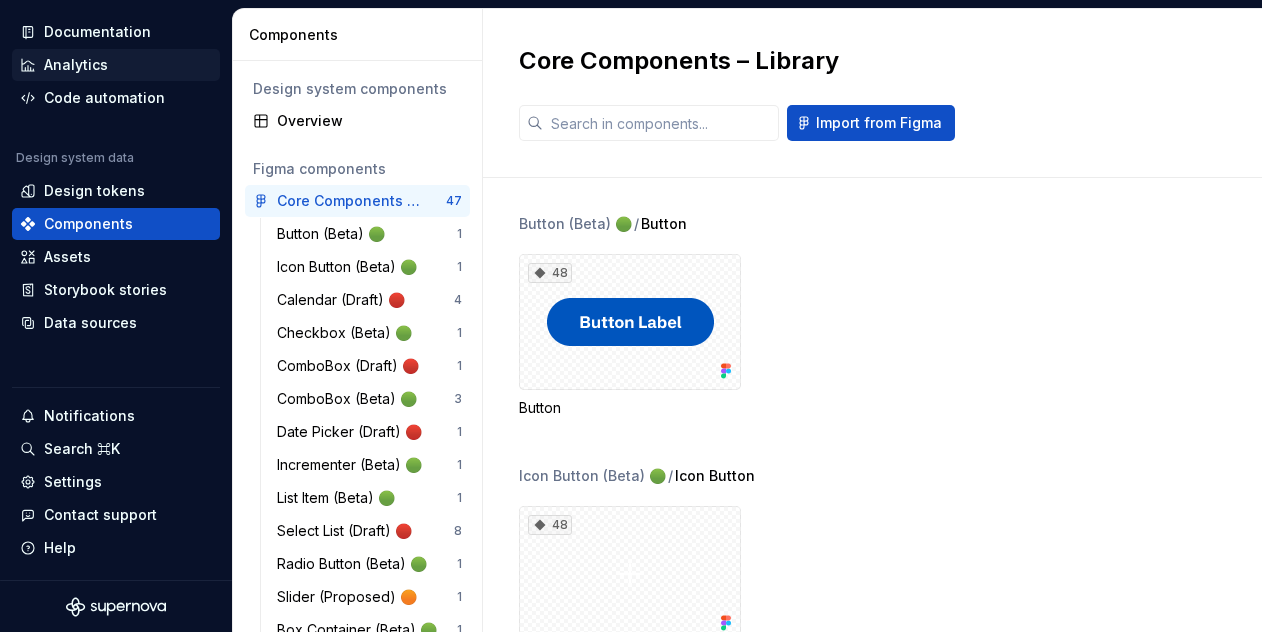 scroll, scrollTop: 0, scrollLeft: 0, axis: both 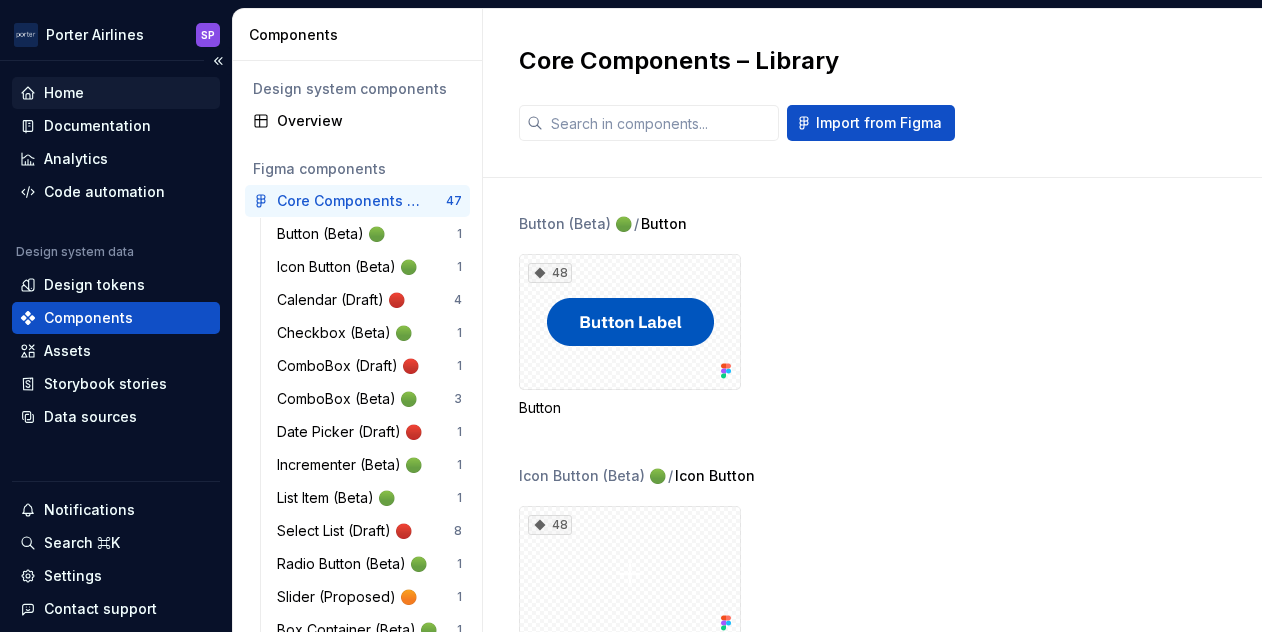 click on "Home" at bounding box center (116, 93) 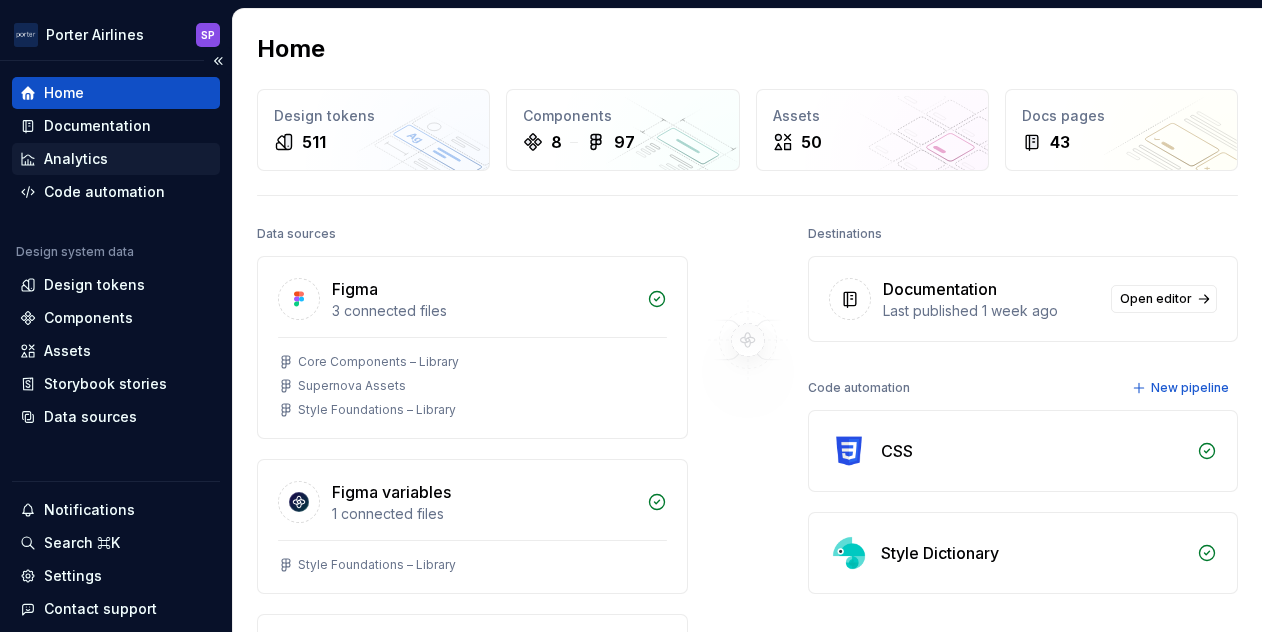 scroll, scrollTop: 94, scrollLeft: 0, axis: vertical 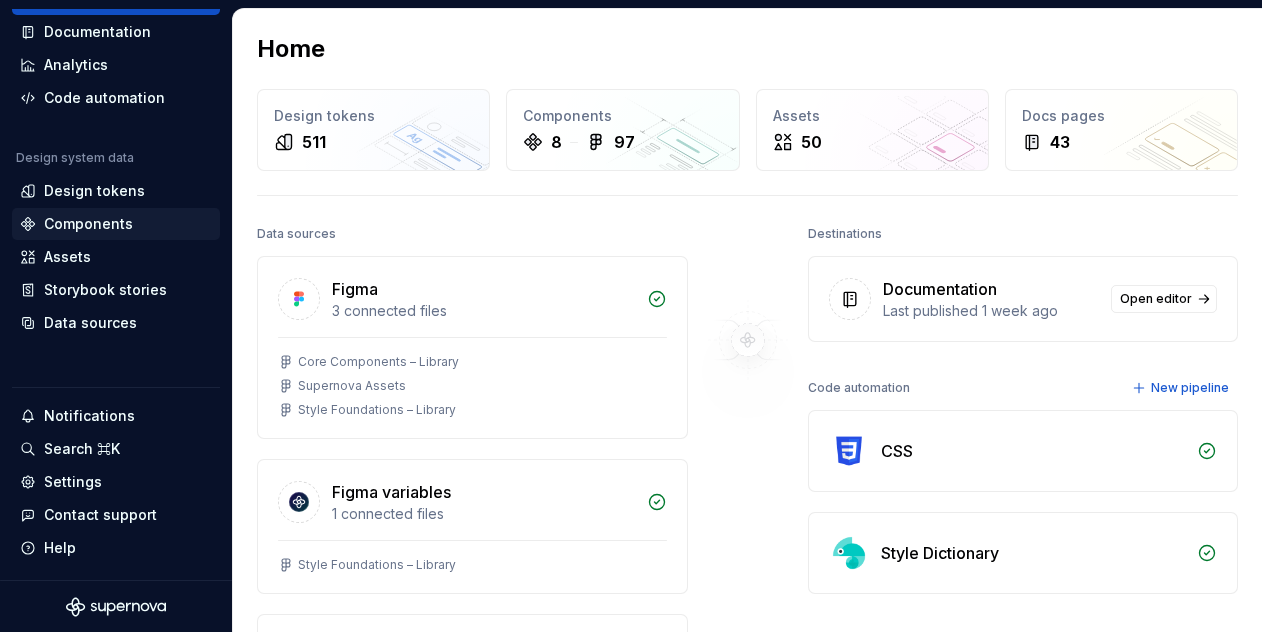 click on "Components" at bounding box center (116, 224) 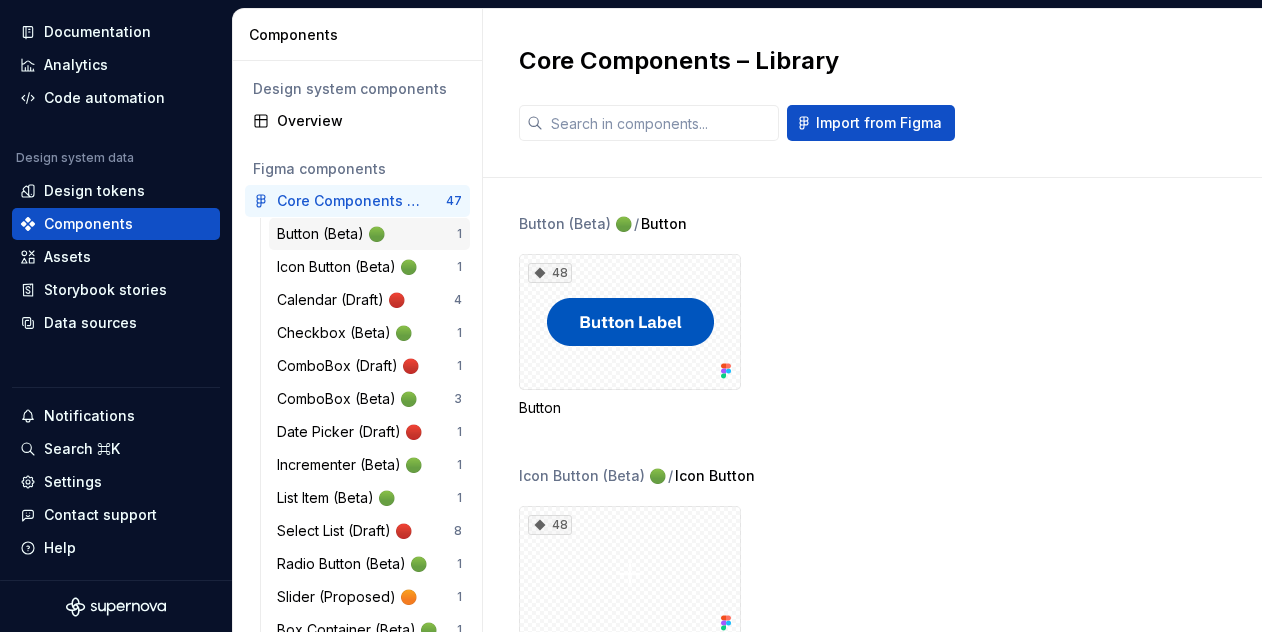 click on "Button (Beta) 🟢" at bounding box center (335, 234) 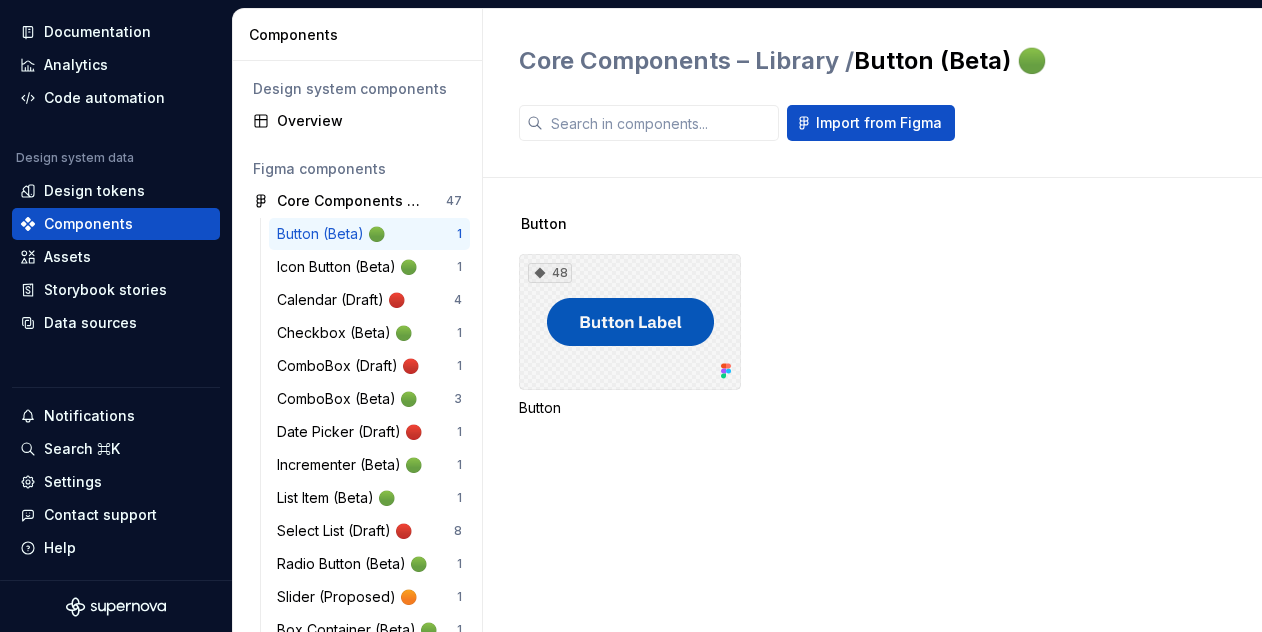 click on "48" at bounding box center [630, 322] 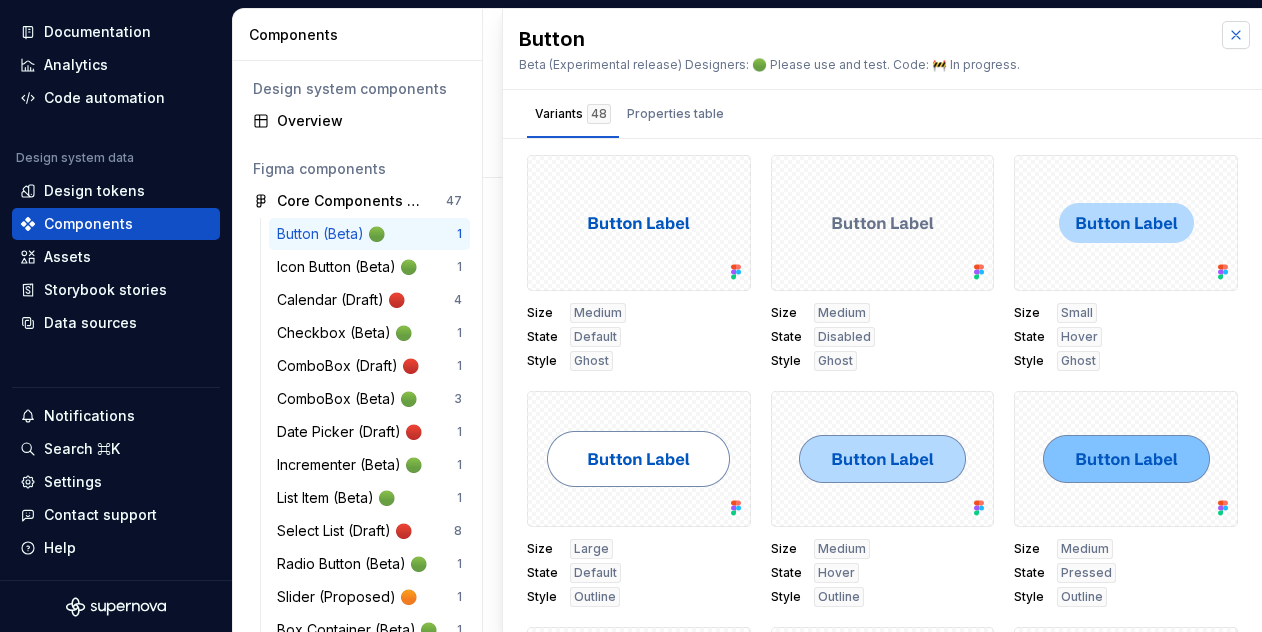 click at bounding box center [1236, 35] 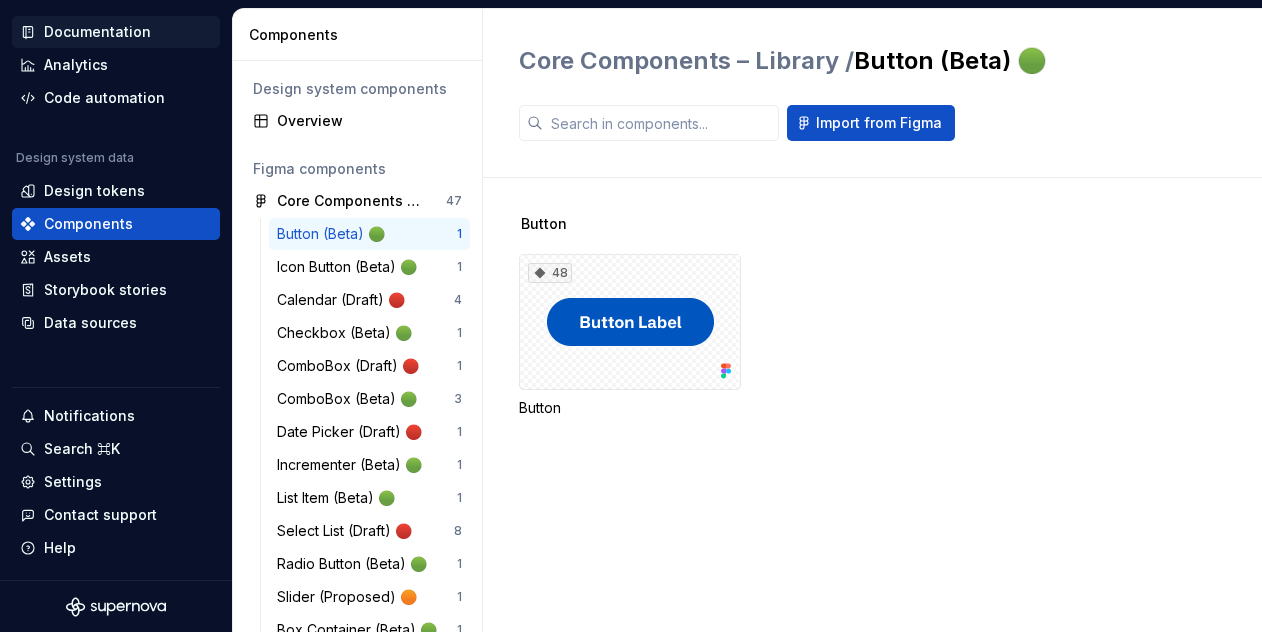 scroll, scrollTop: 0, scrollLeft: 0, axis: both 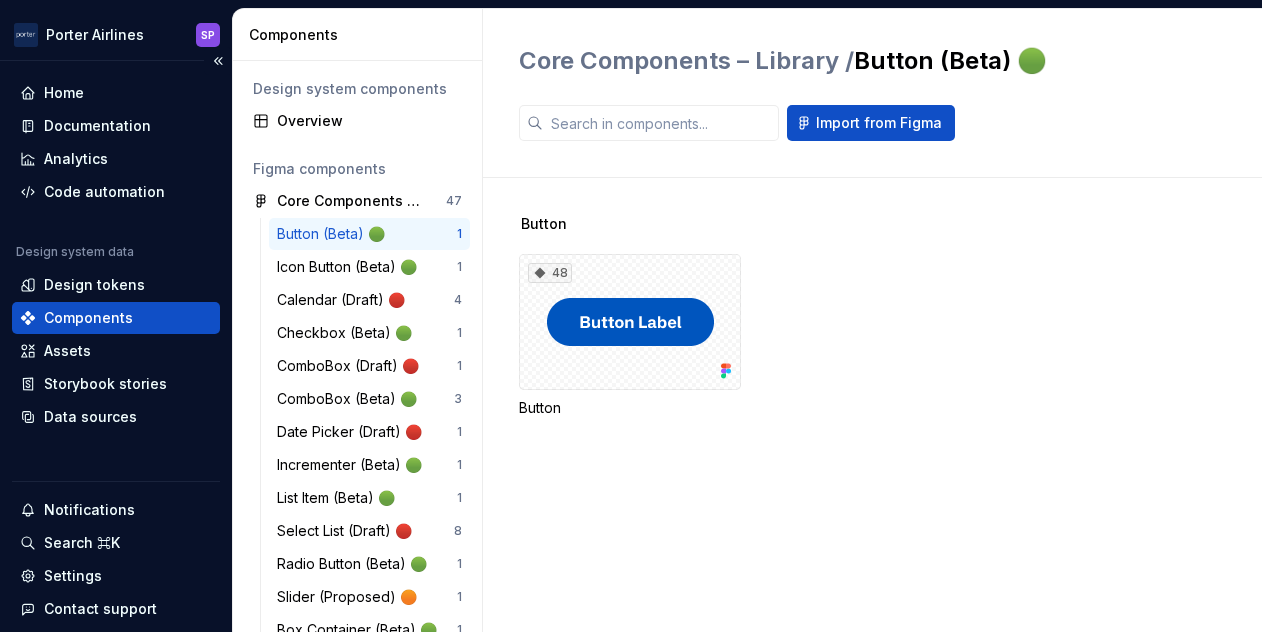 click on "Home Documentation Analytics Code automation" at bounding box center [116, 142] 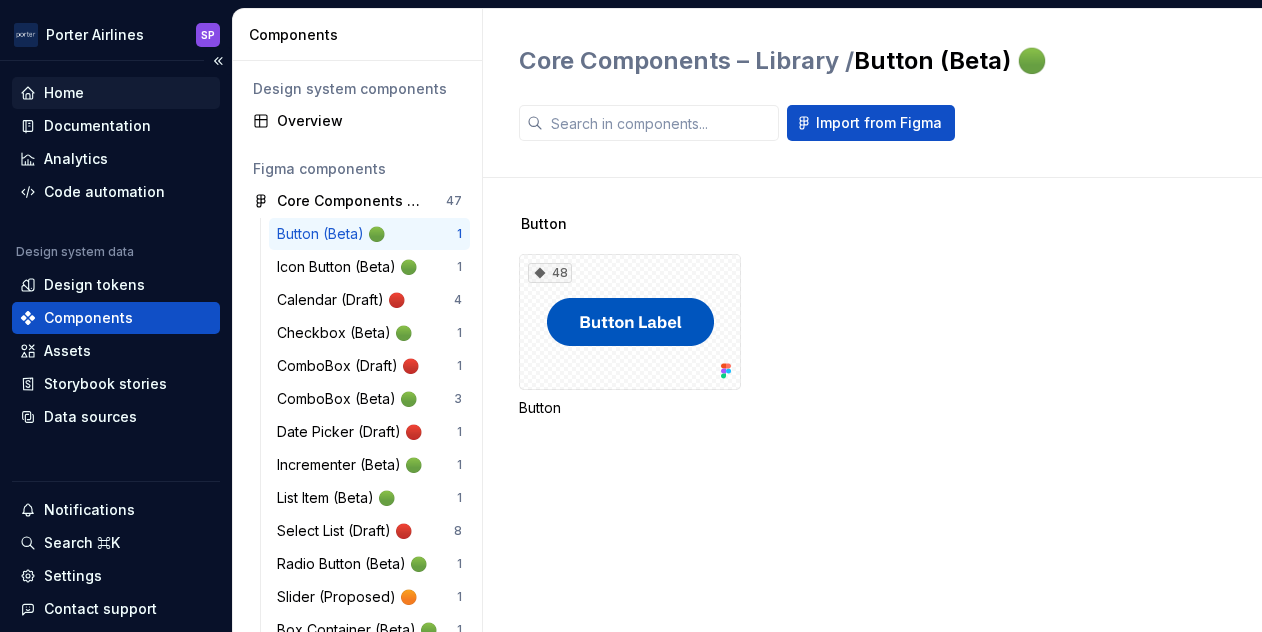 click on "Home" at bounding box center (116, 93) 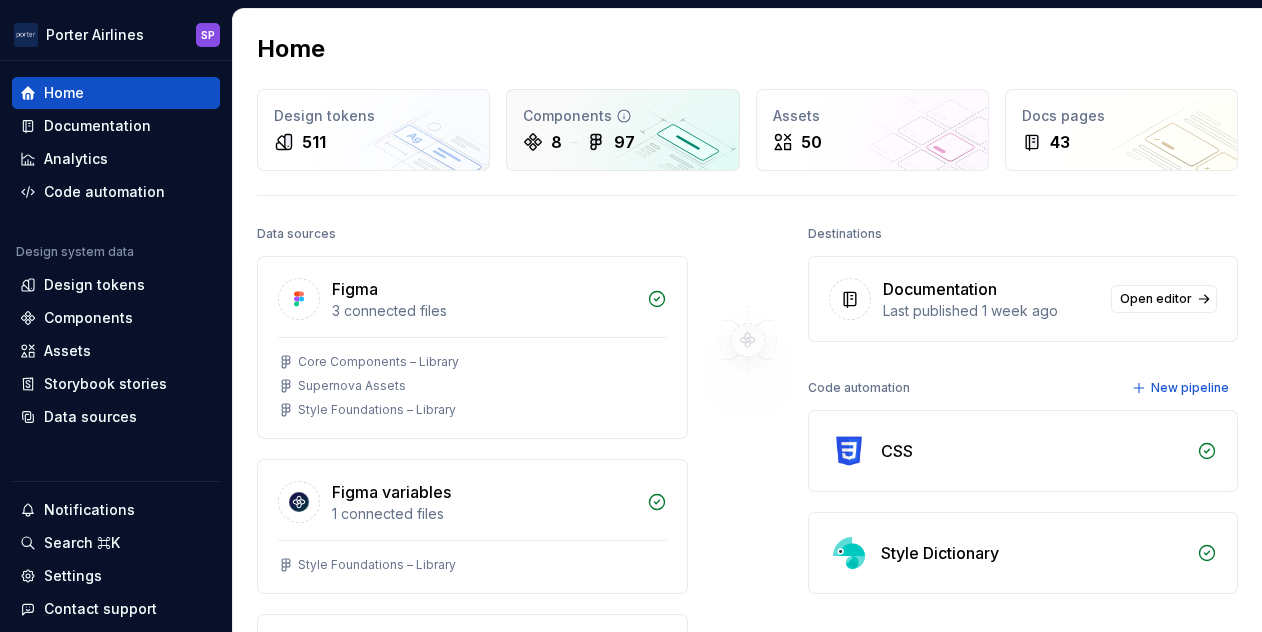 click on "Components 8 97" at bounding box center [622, 130] 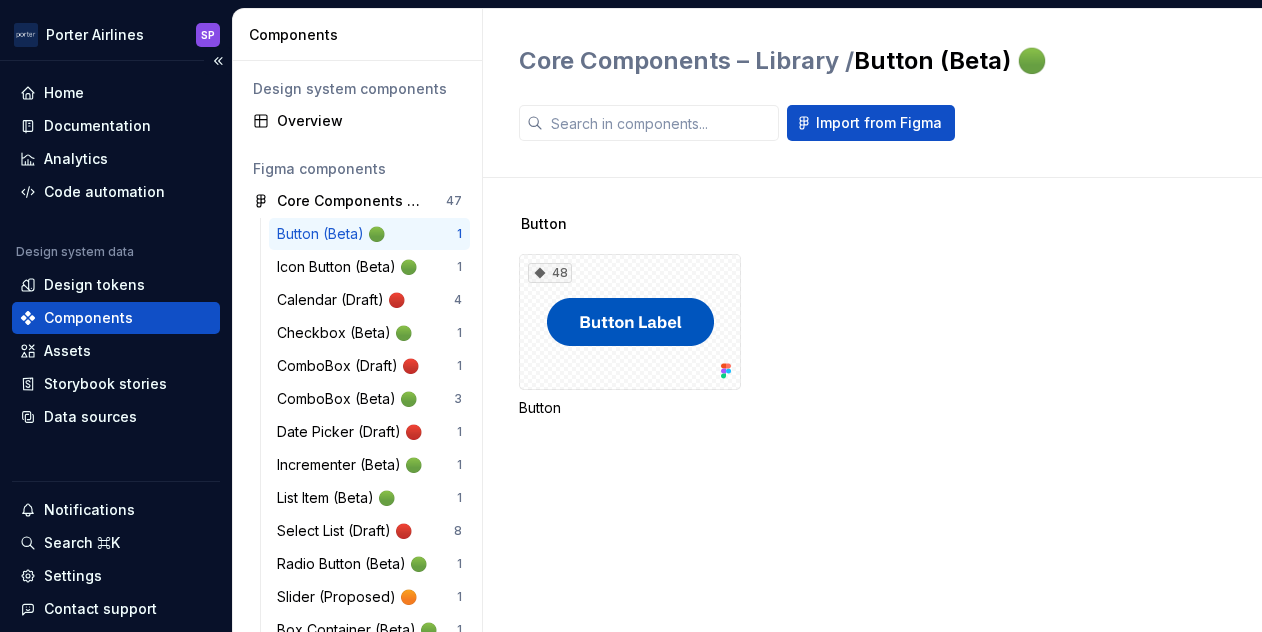 scroll, scrollTop: 94, scrollLeft: 0, axis: vertical 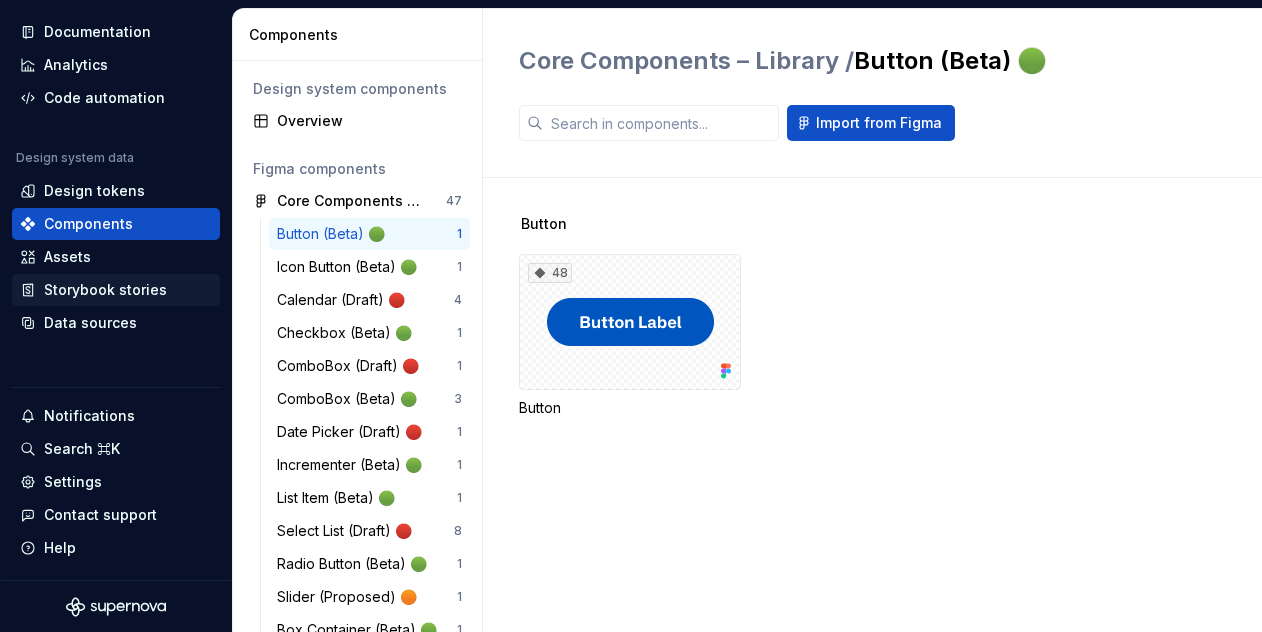 click on "Storybook stories" at bounding box center [116, 290] 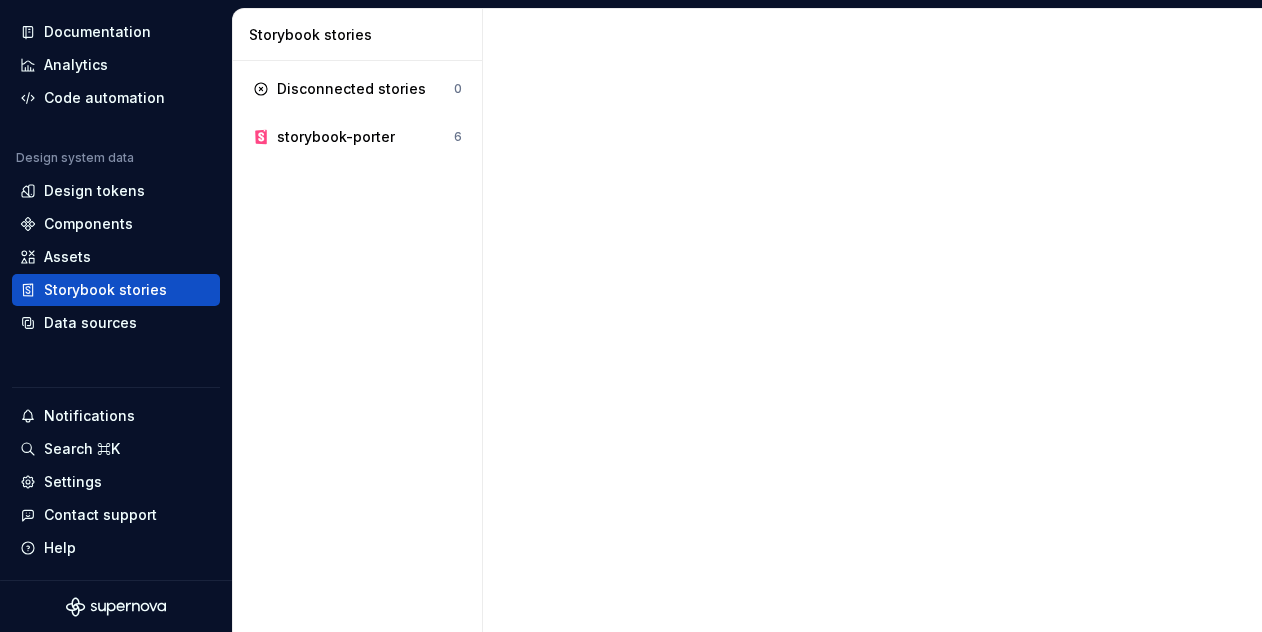 scroll, scrollTop: 0, scrollLeft: 0, axis: both 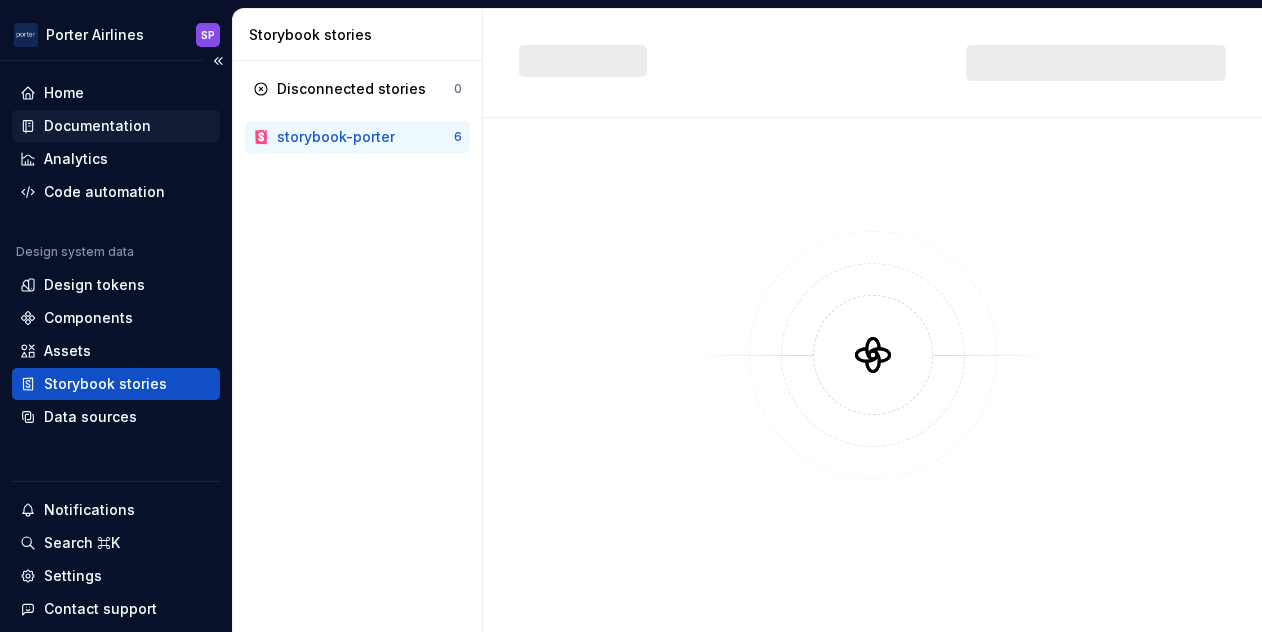 click on "Documentation" at bounding box center (116, 126) 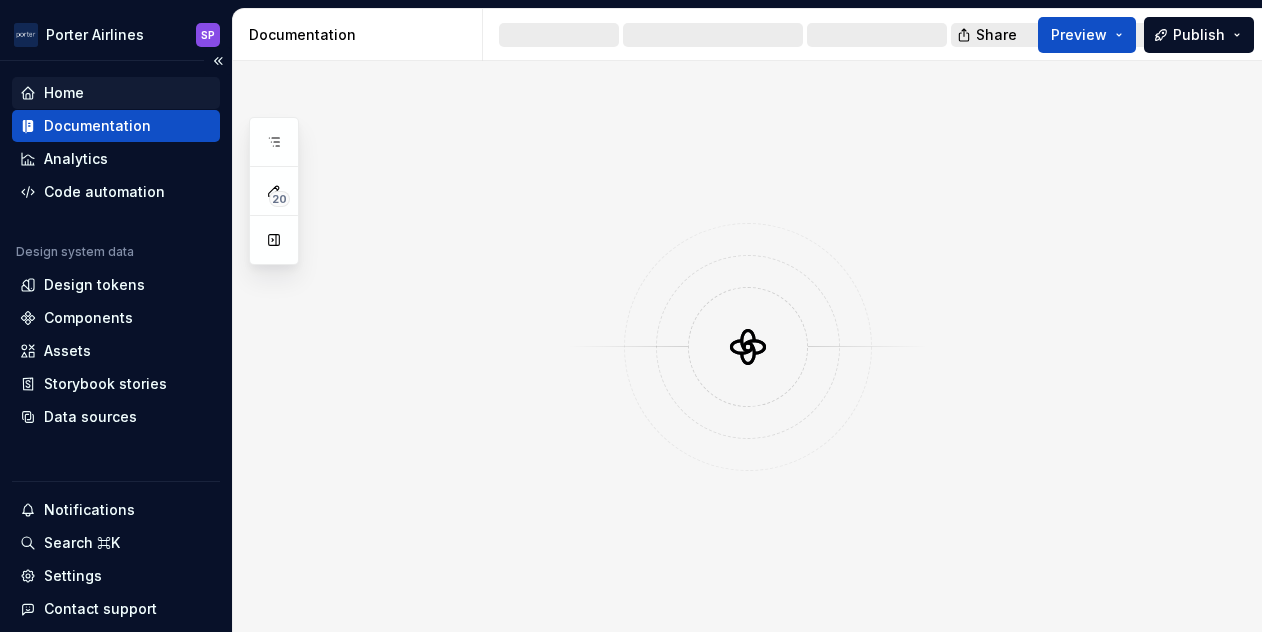 click on "Home" at bounding box center [116, 93] 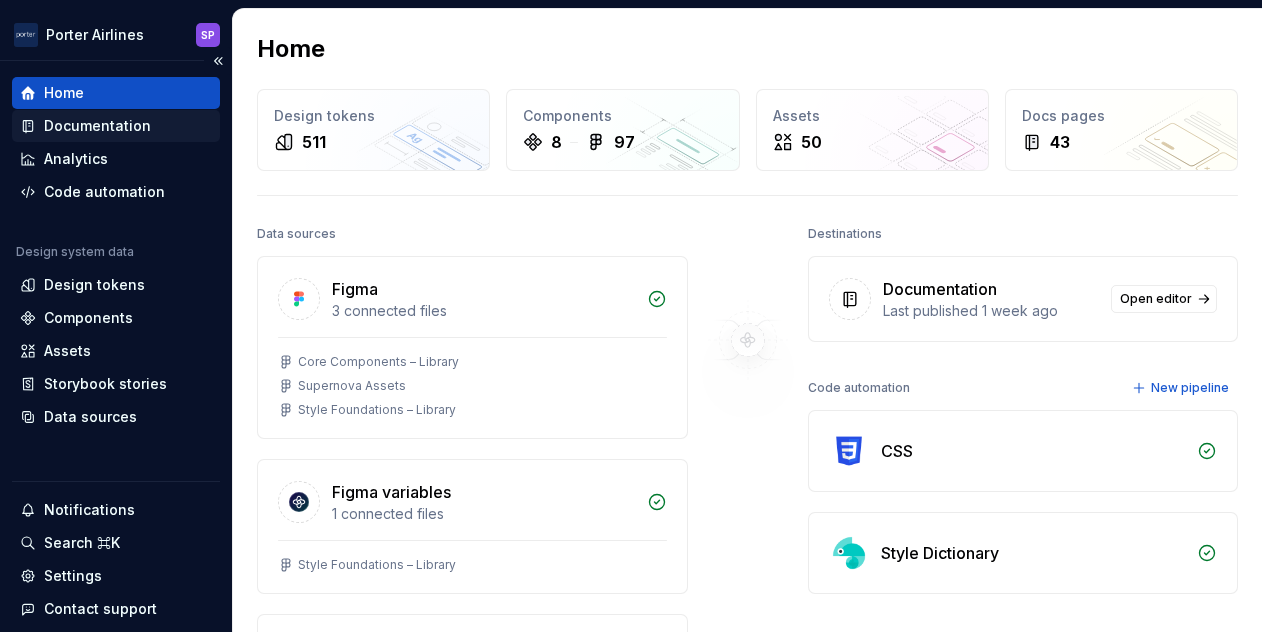 click on "Documentation" at bounding box center [116, 126] 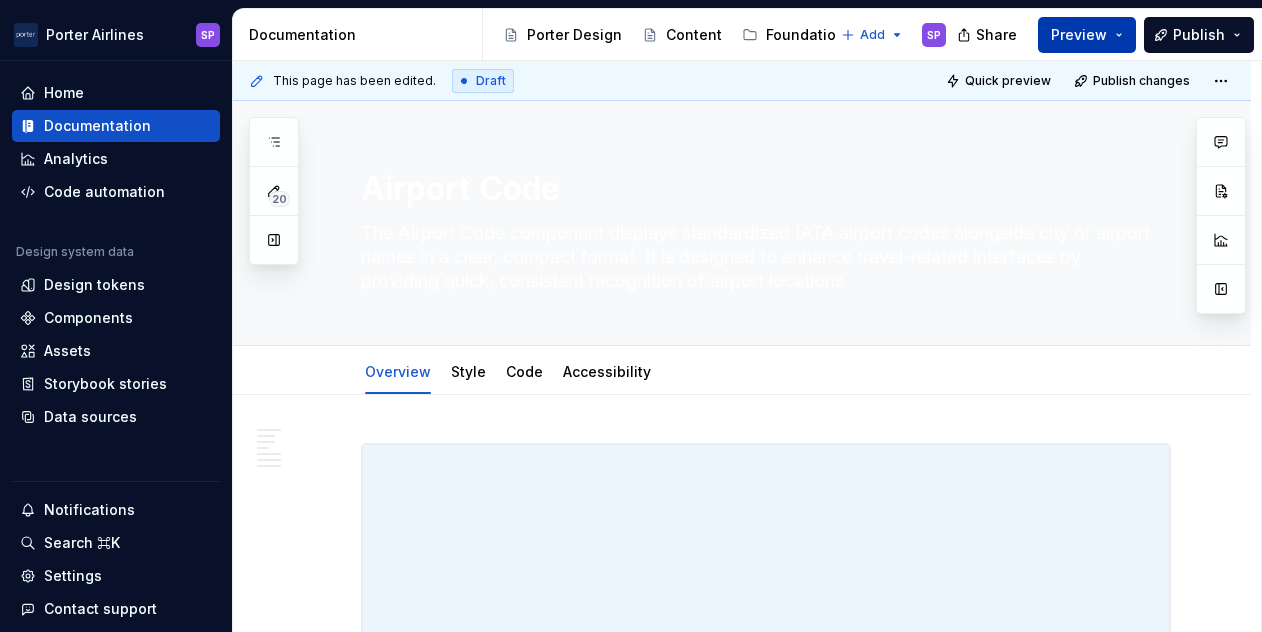 click on "Preview" at bounding box center (1087, 35) 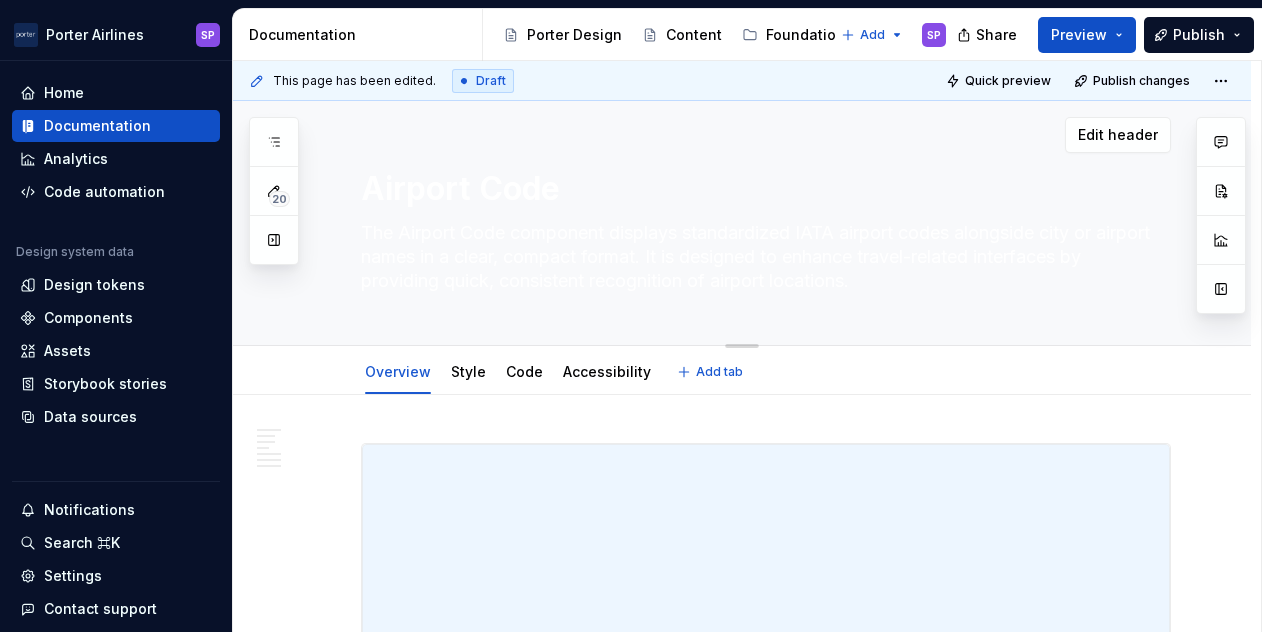 click on "Airport Code" at bounding box center [762, 189] 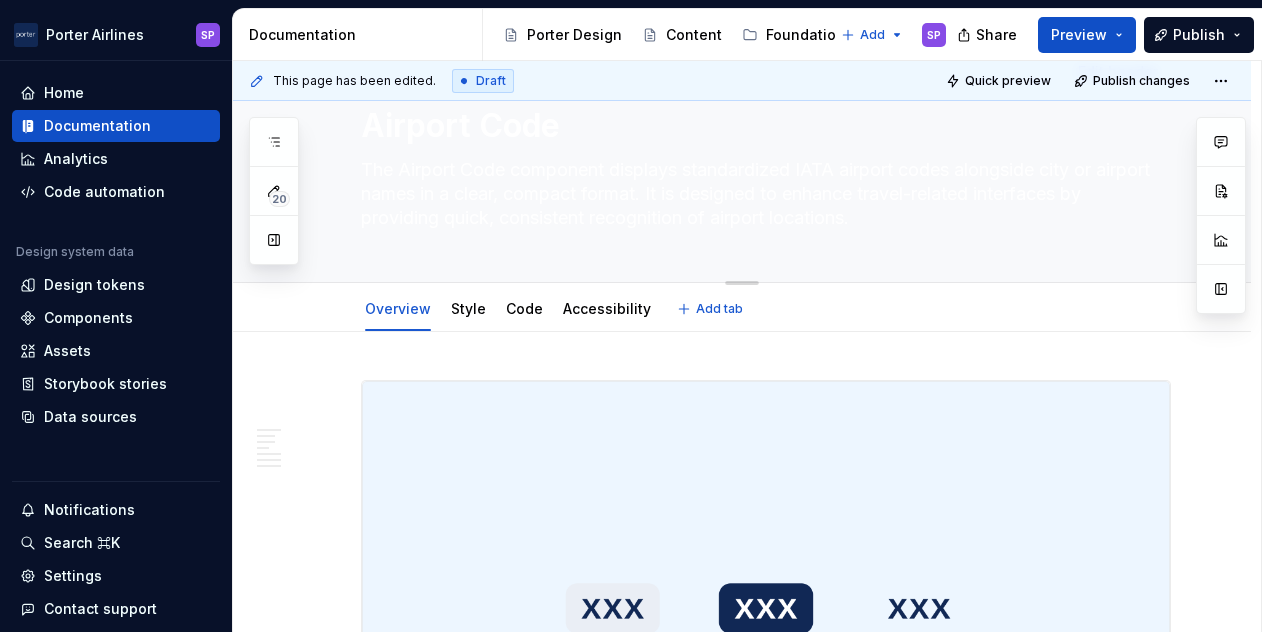 scroll, scrollTop: 64, scrollLeft: 0, axis: vertical 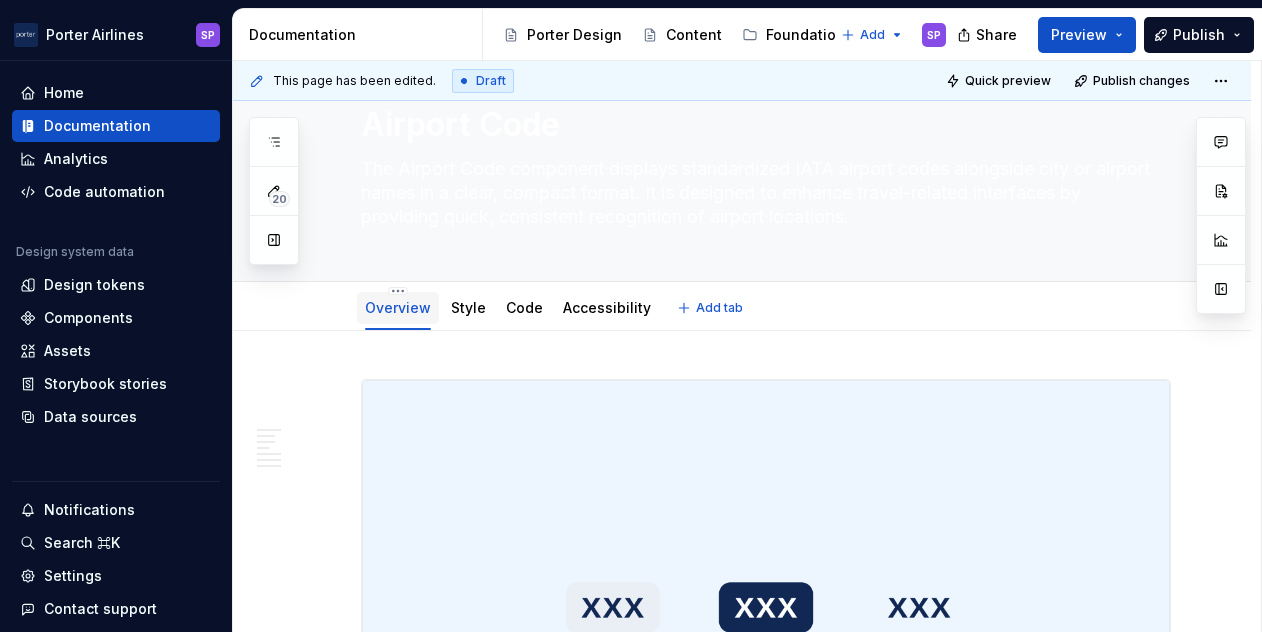 click on "Overview" at bounding box center [398, 307] 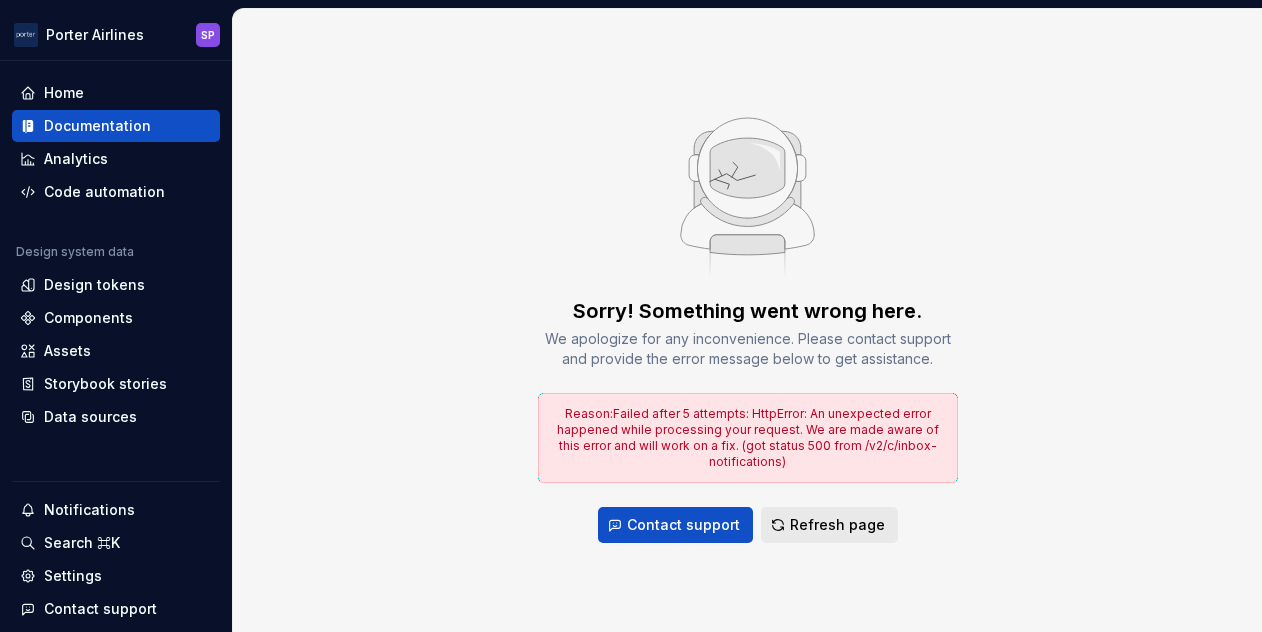 click on "Refresh page" at bounding box center (837, 525) 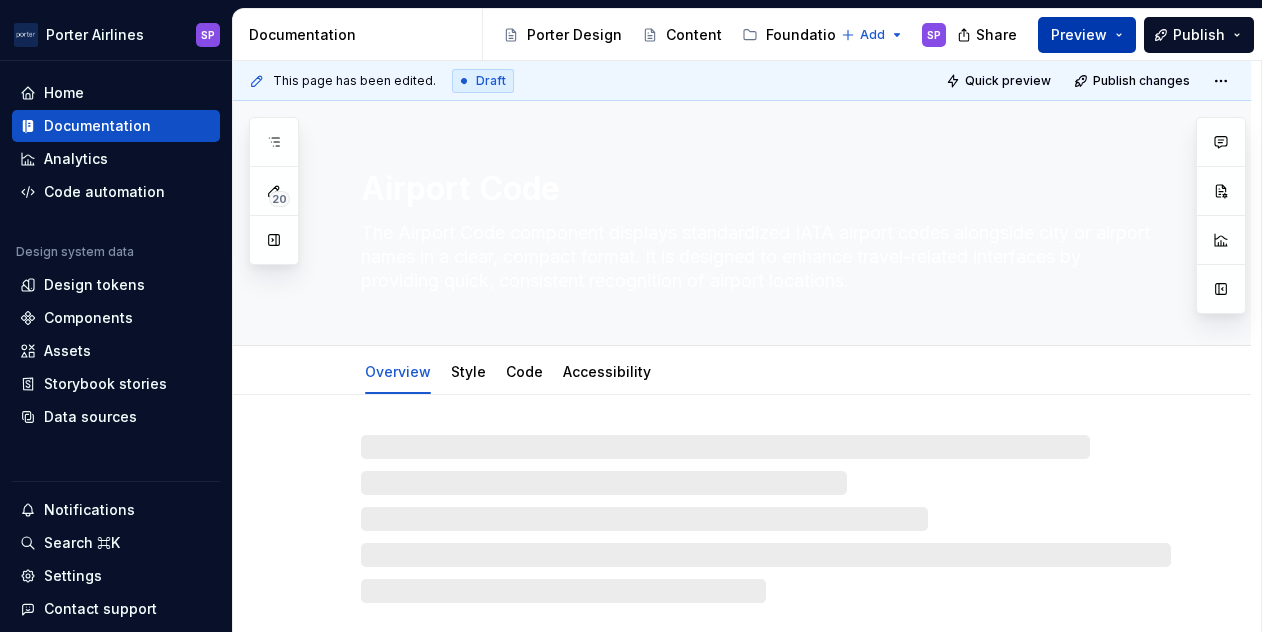 click on "Preview" at bounding box center (1079, 35) 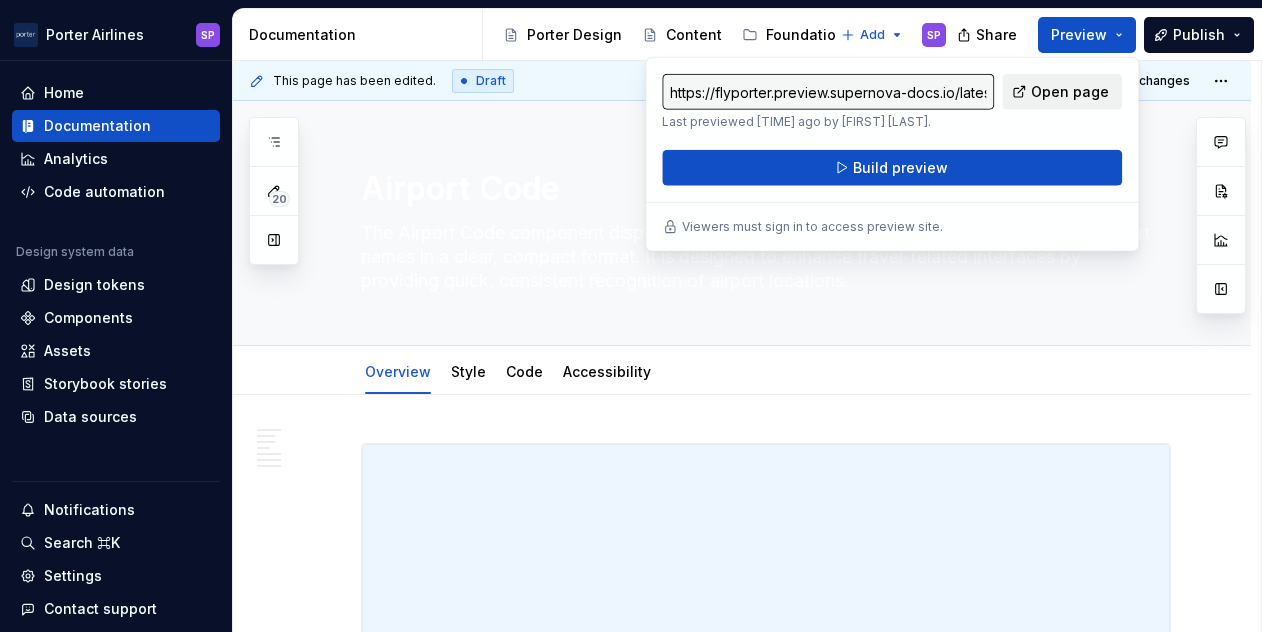 drag, startPoint x: 1096, startPoint y: 41, endPoint x: 1052, endPoint y: 103, distance: 76.02631 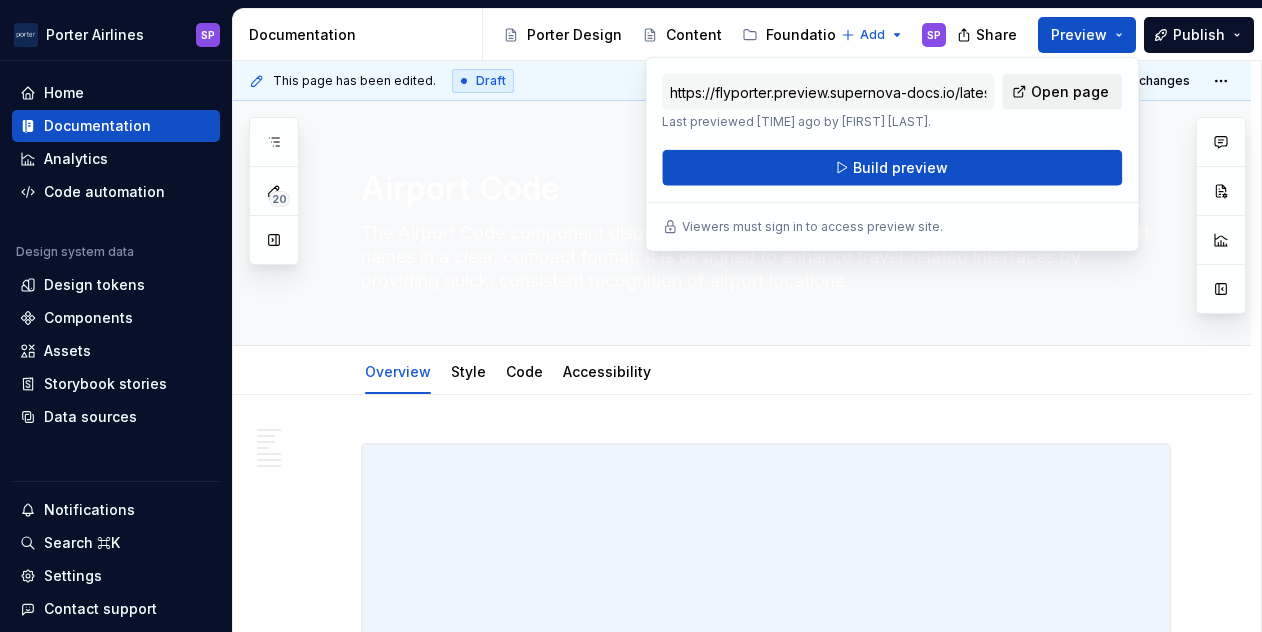 type on "*" 